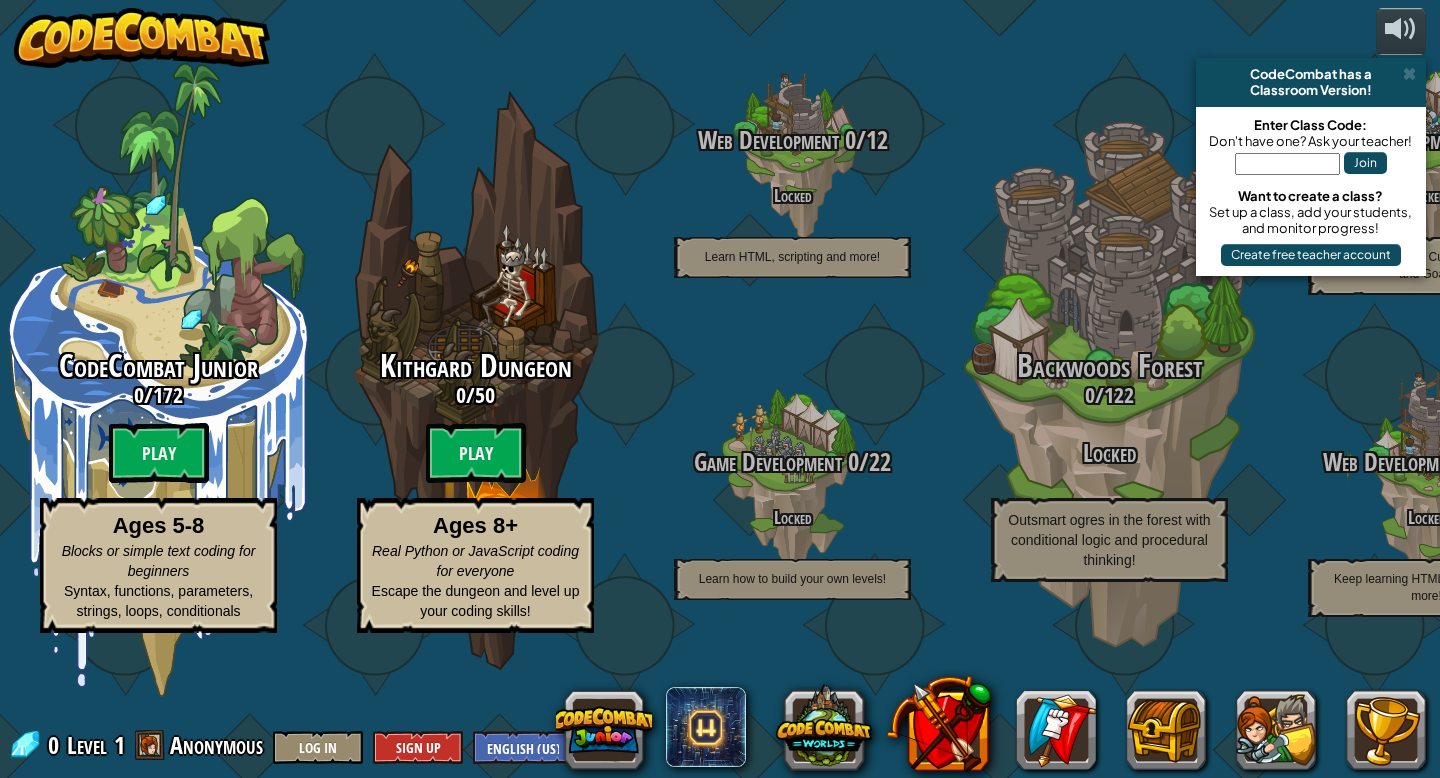 scroll, scrollTop: 0, scrollLeft: 0, axis: both 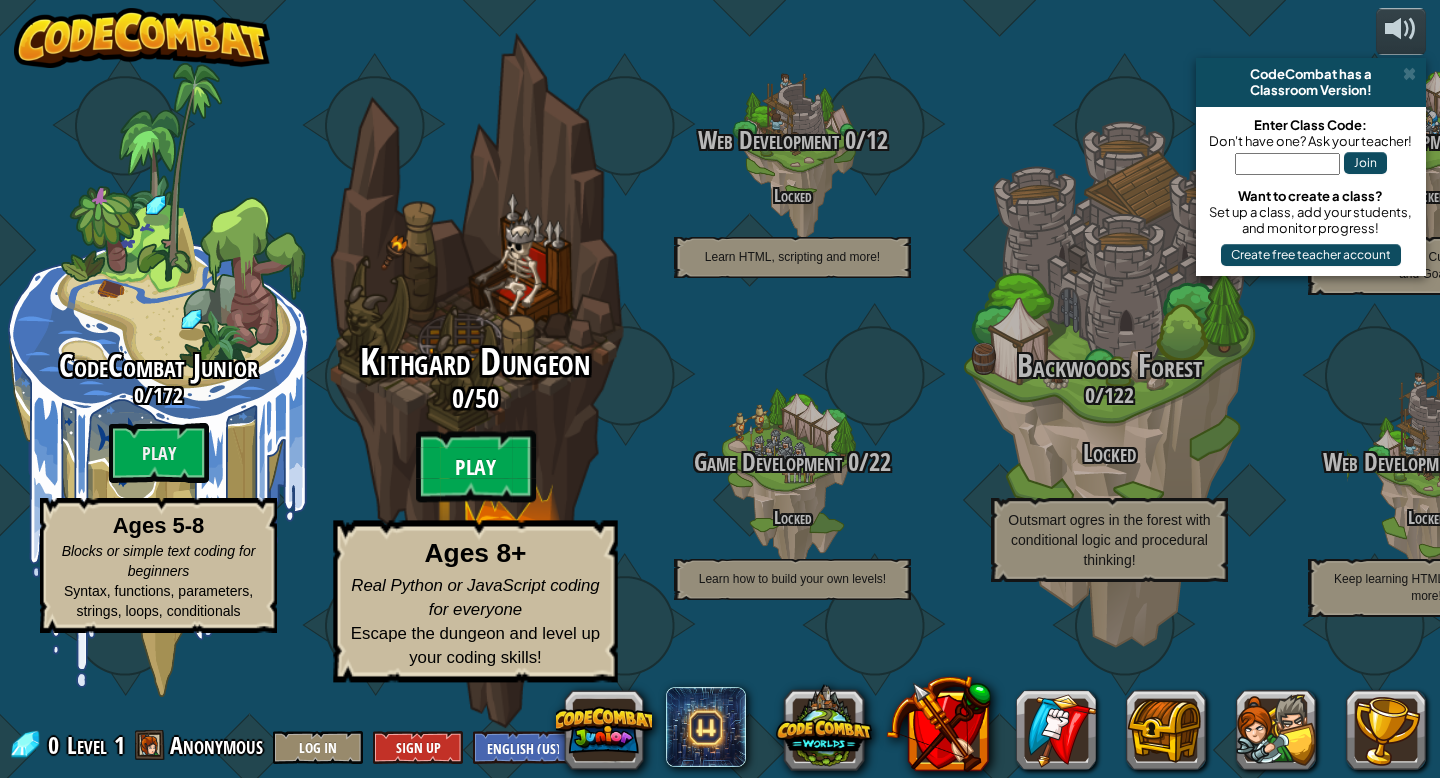 click on "Play" at bounding box center [476, 467] 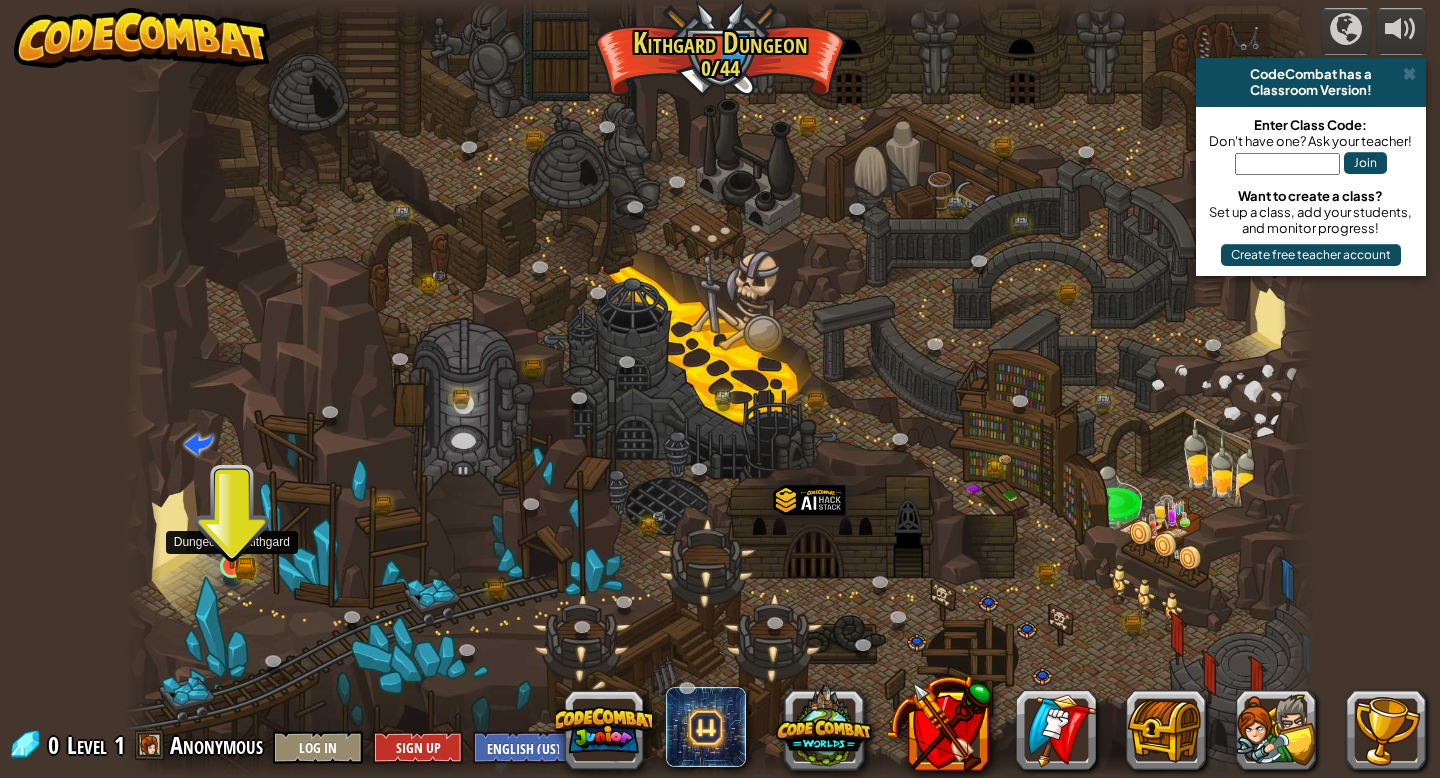 click at bounding box center (232, 535) 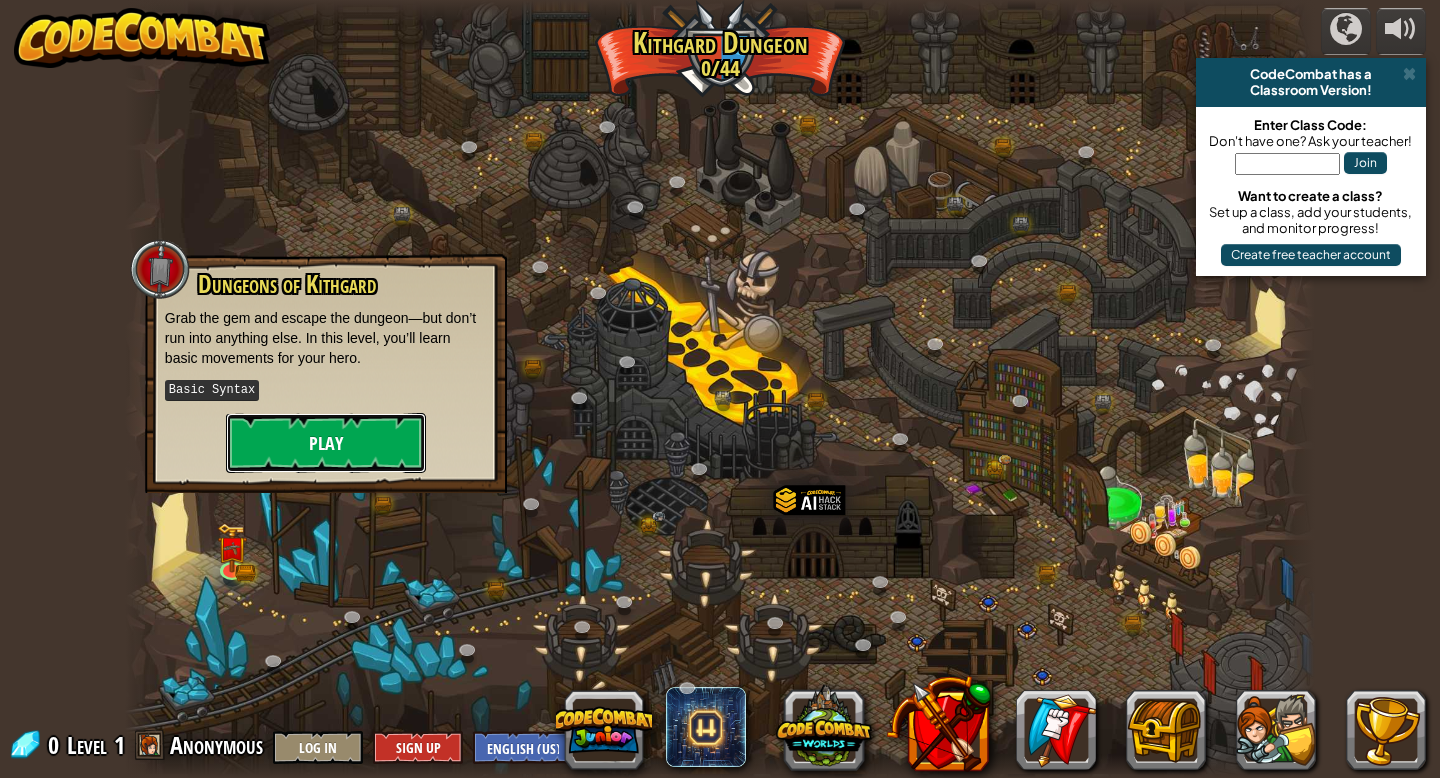click on "Play" at bounding box center (326, 443) 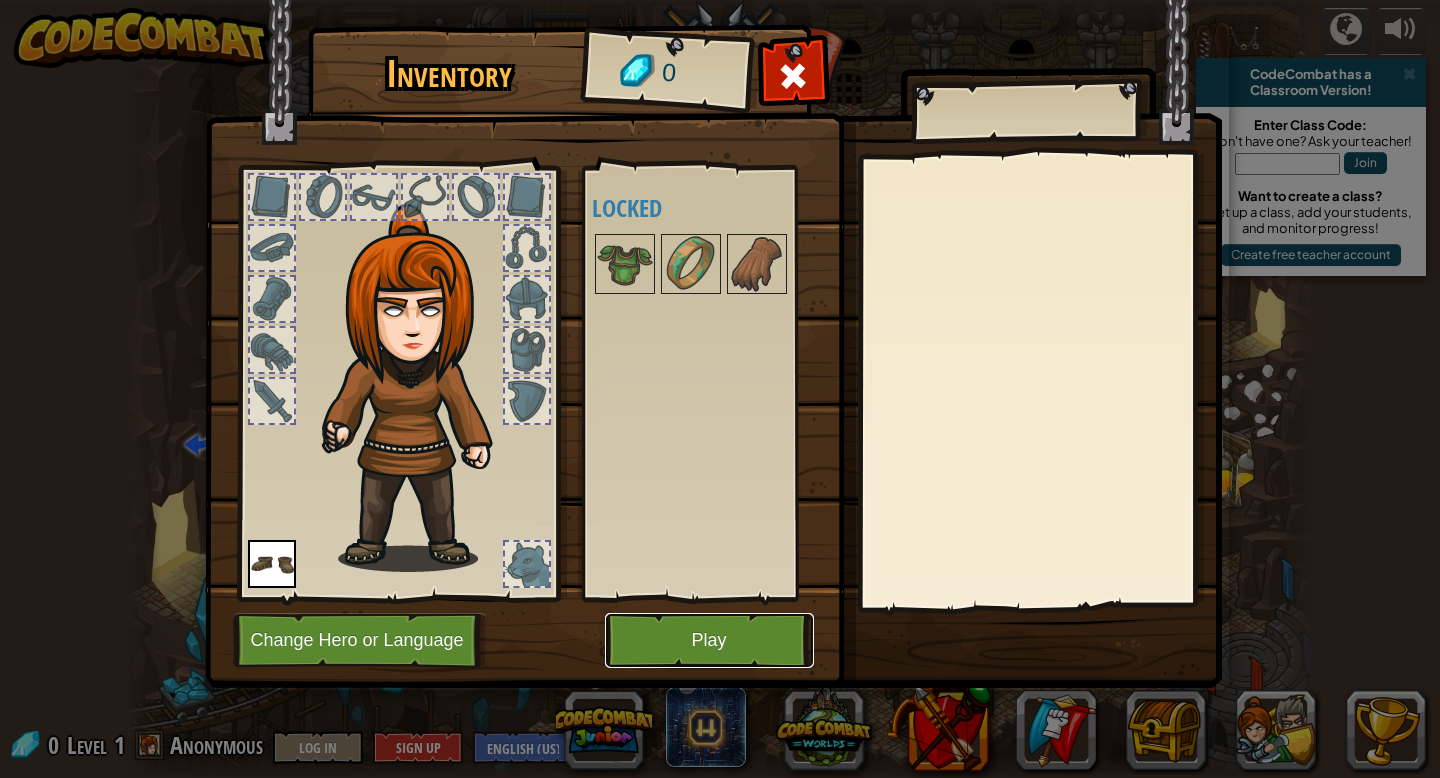click on "Play" at bounding box center (709, 640) 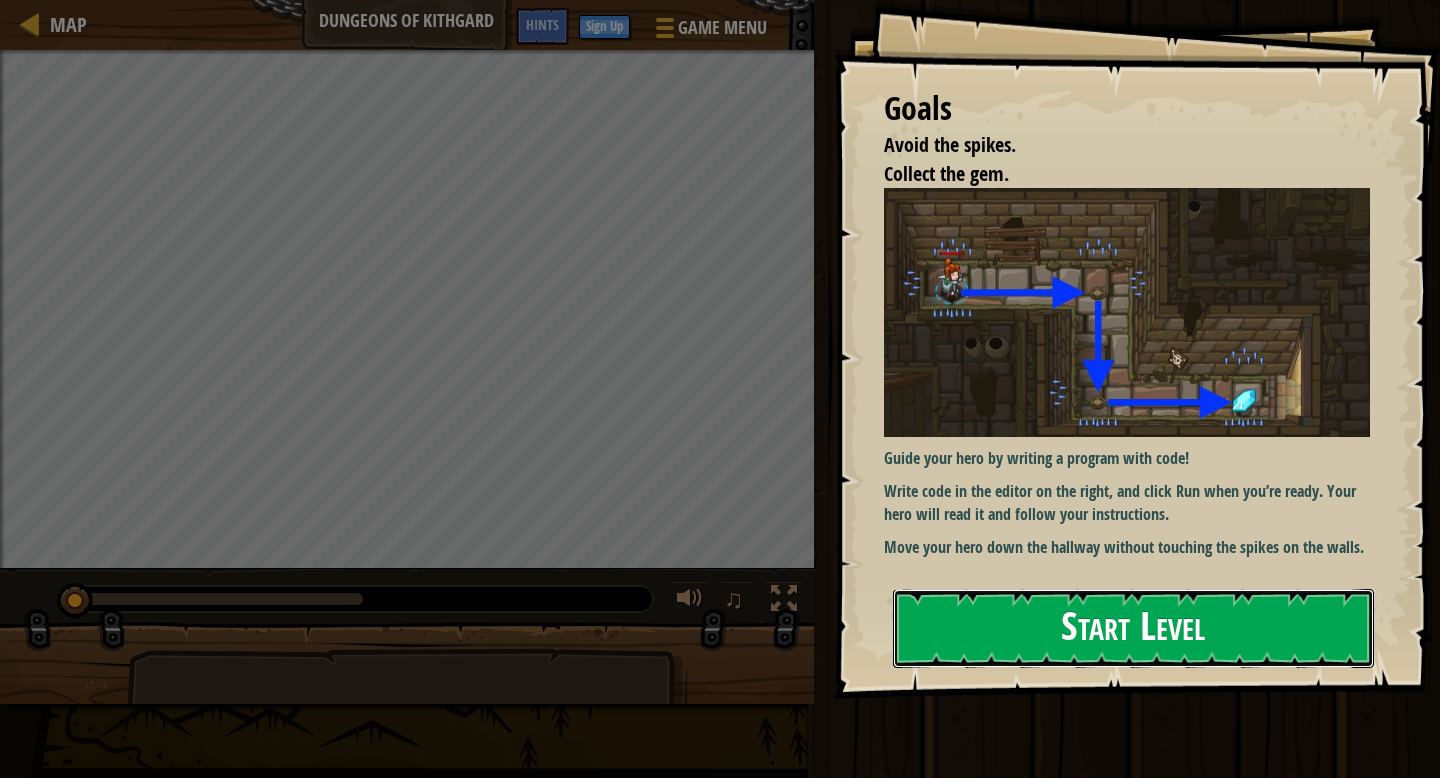 click on "Start Level" at bounding box center [1133, 628] 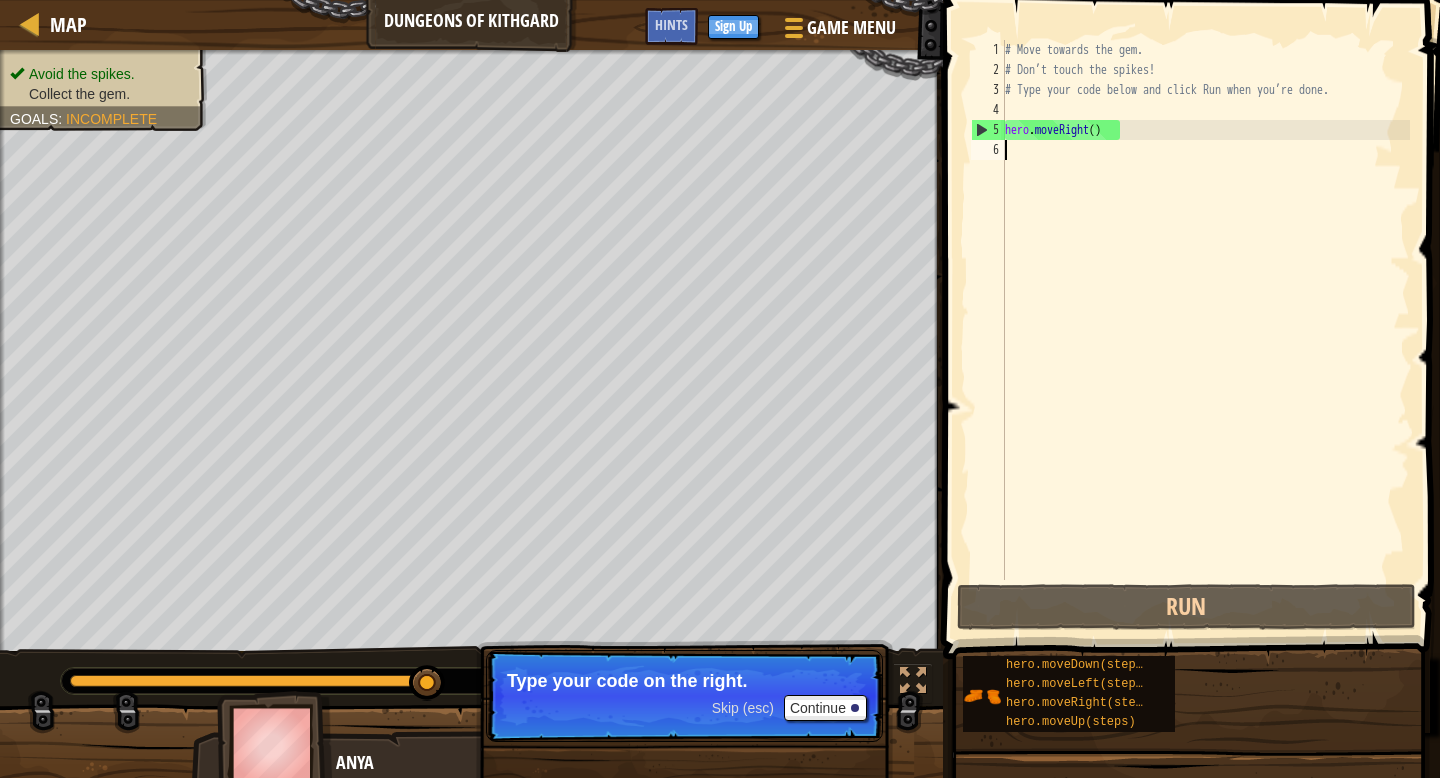 click on "# Move towards the gem. # Don’t touch the spikes! # Type your code below and click Run when you’re done. hero . moveRight ( )" at bounding box center [1205, 330] 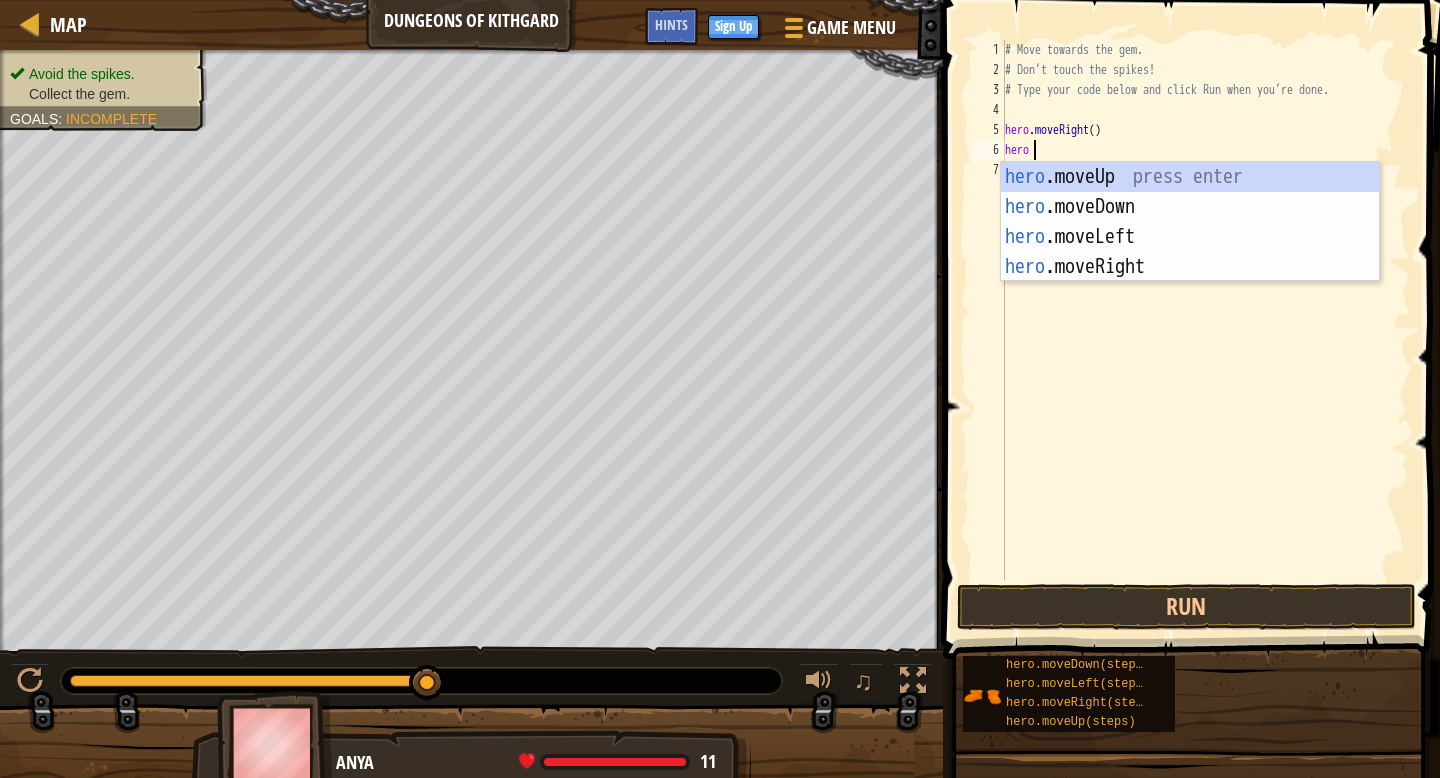 scroll, scrollTop: 9, scrollLeft: 2, axis: both 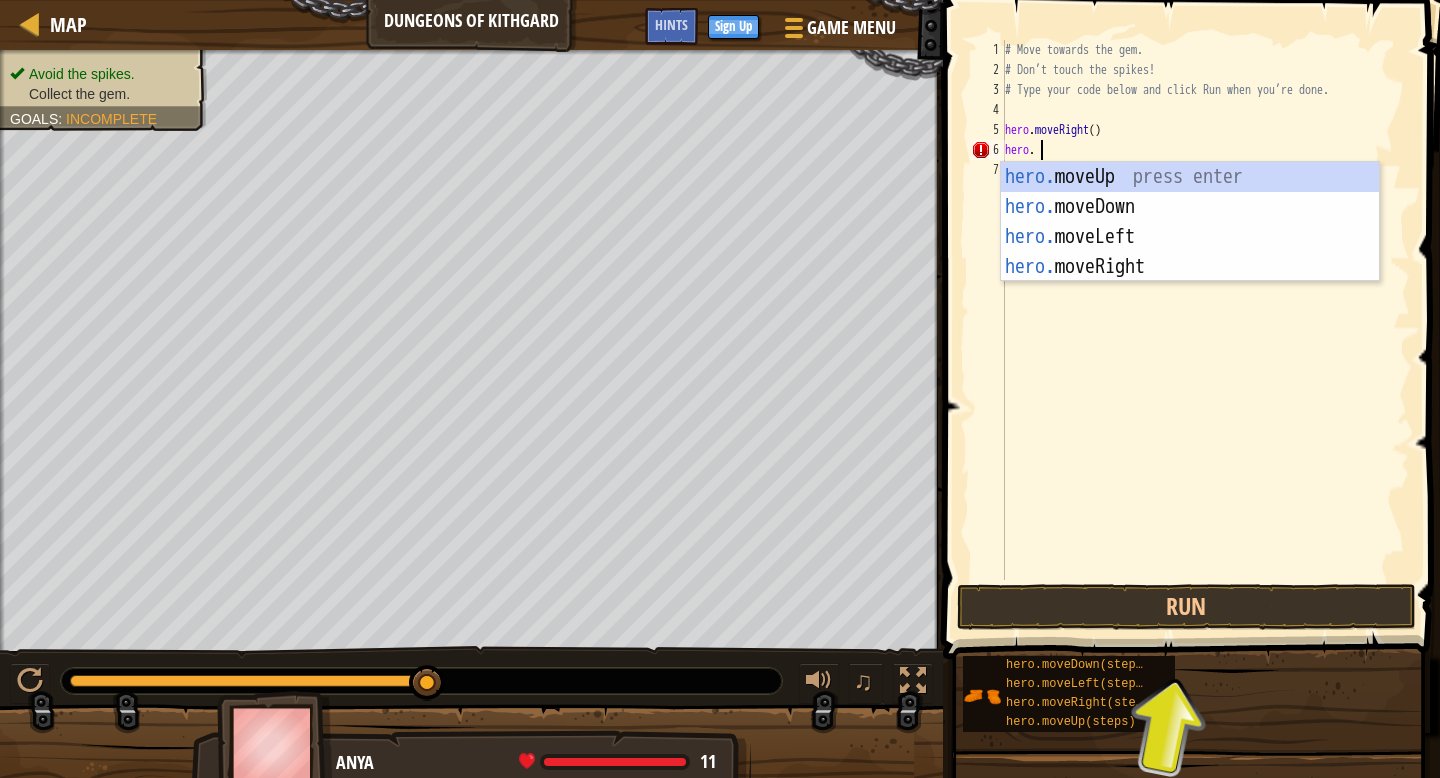 type on "hero." 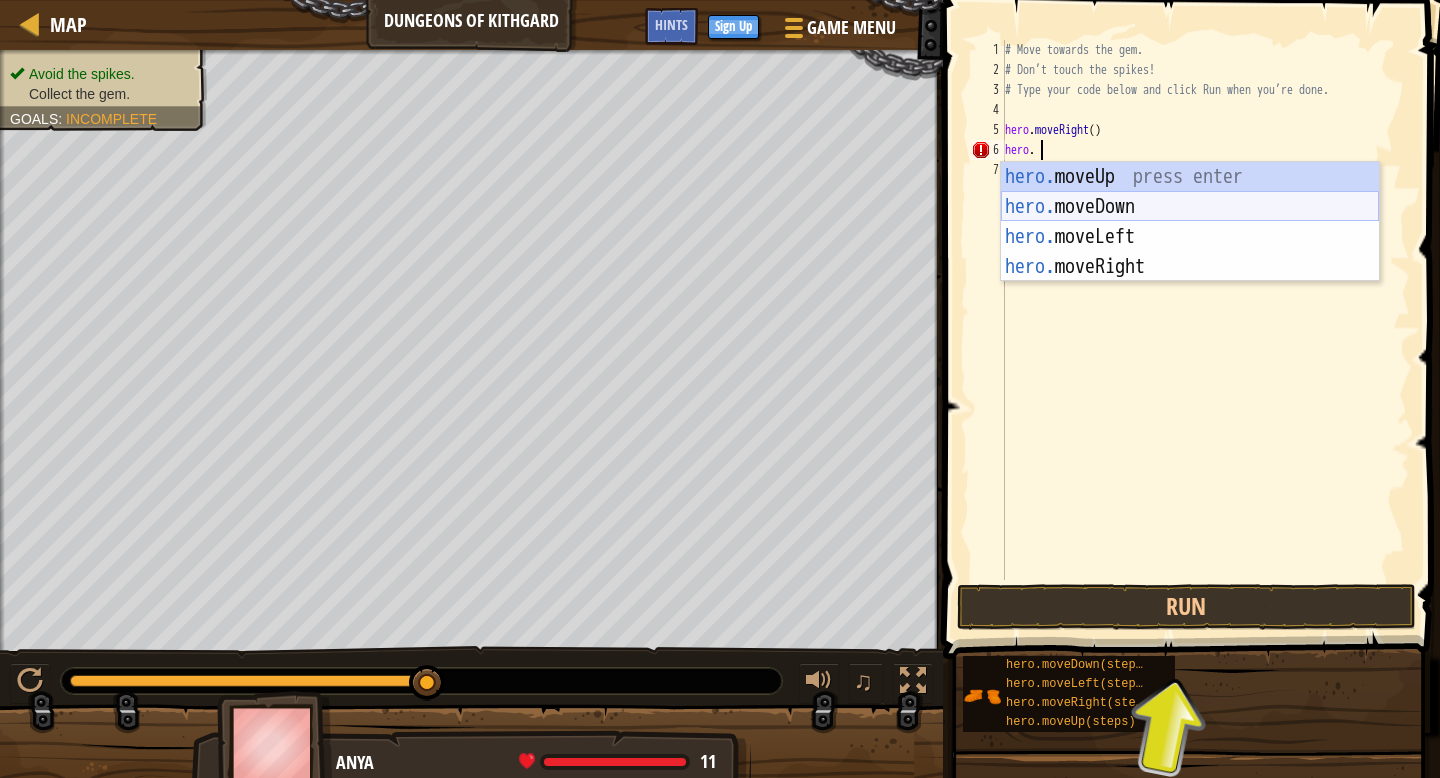 click on "hero. moveUp press enter hero. moveDown press enter hero. moveLeft press enter hero. moveRight press enter" at bounding box center (1190, 252) 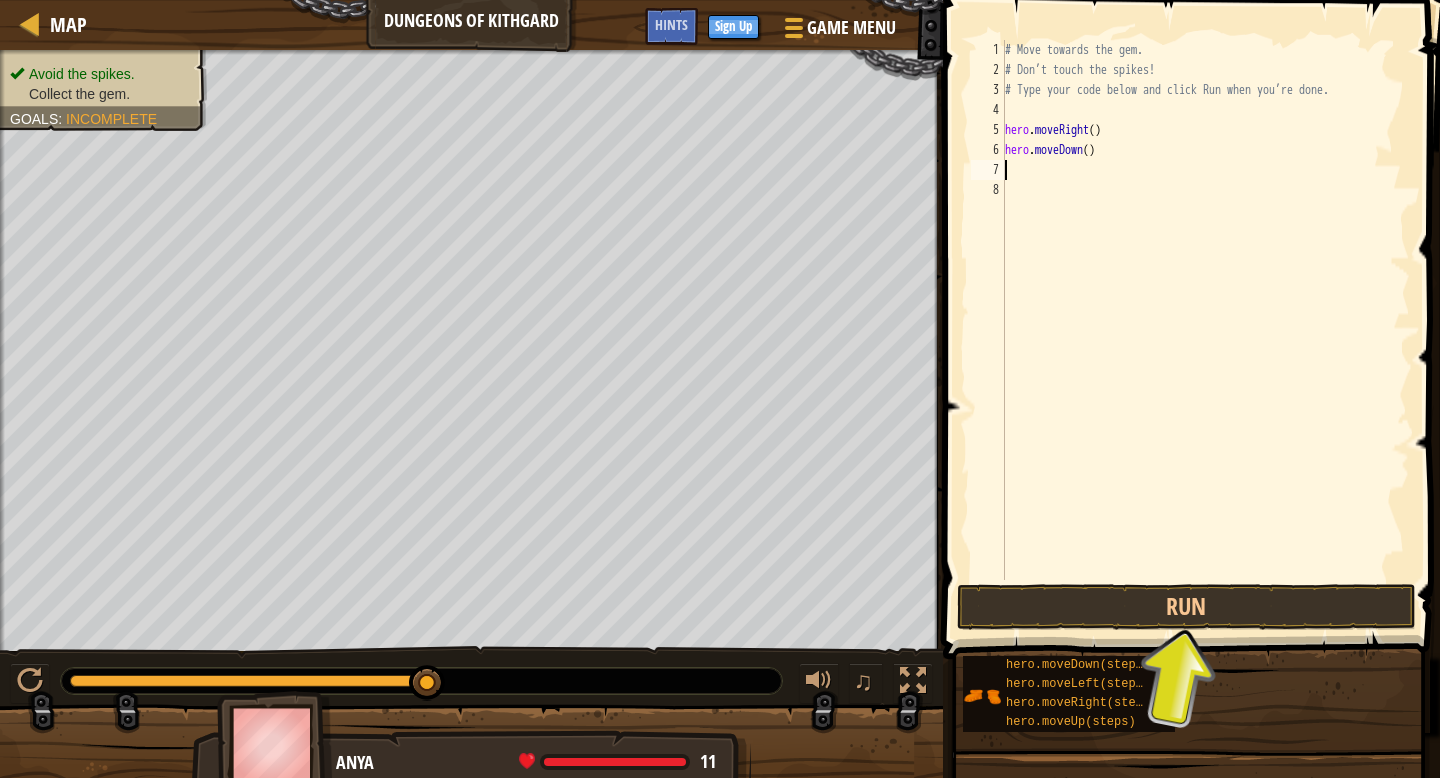 scroll, scrollTop: 9, scrollLeft: 0, axis: vertical 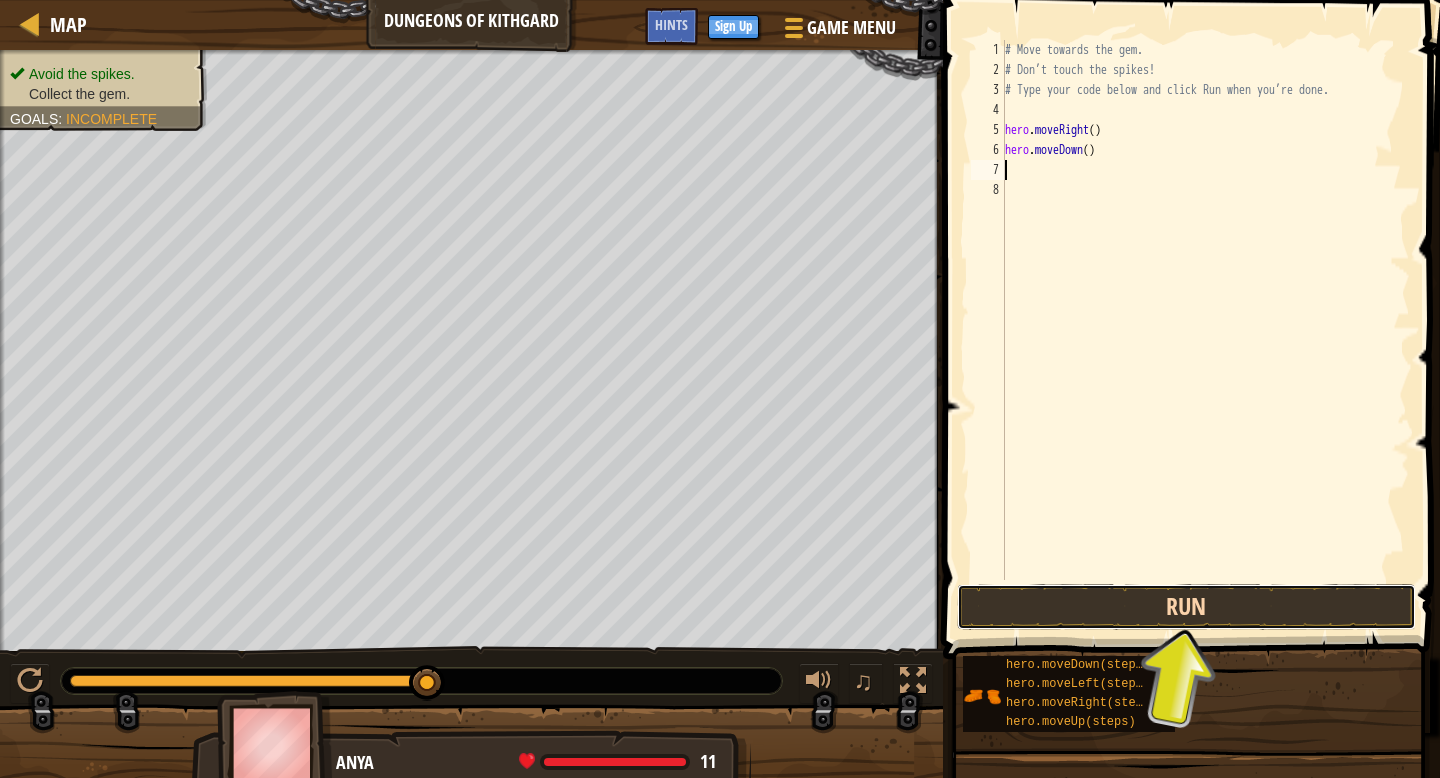 click on "Run" at bounding box center [1186, 607] 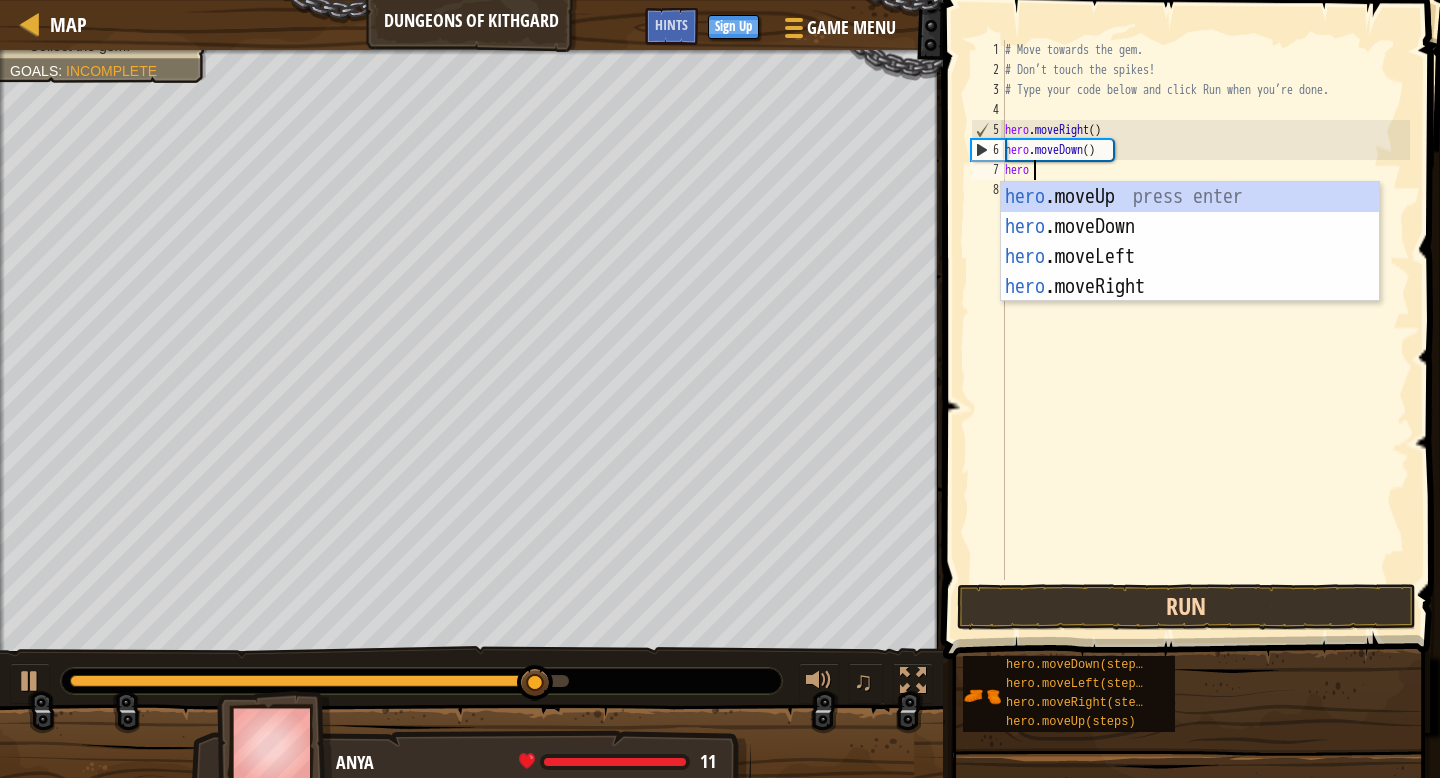 type on "hero." 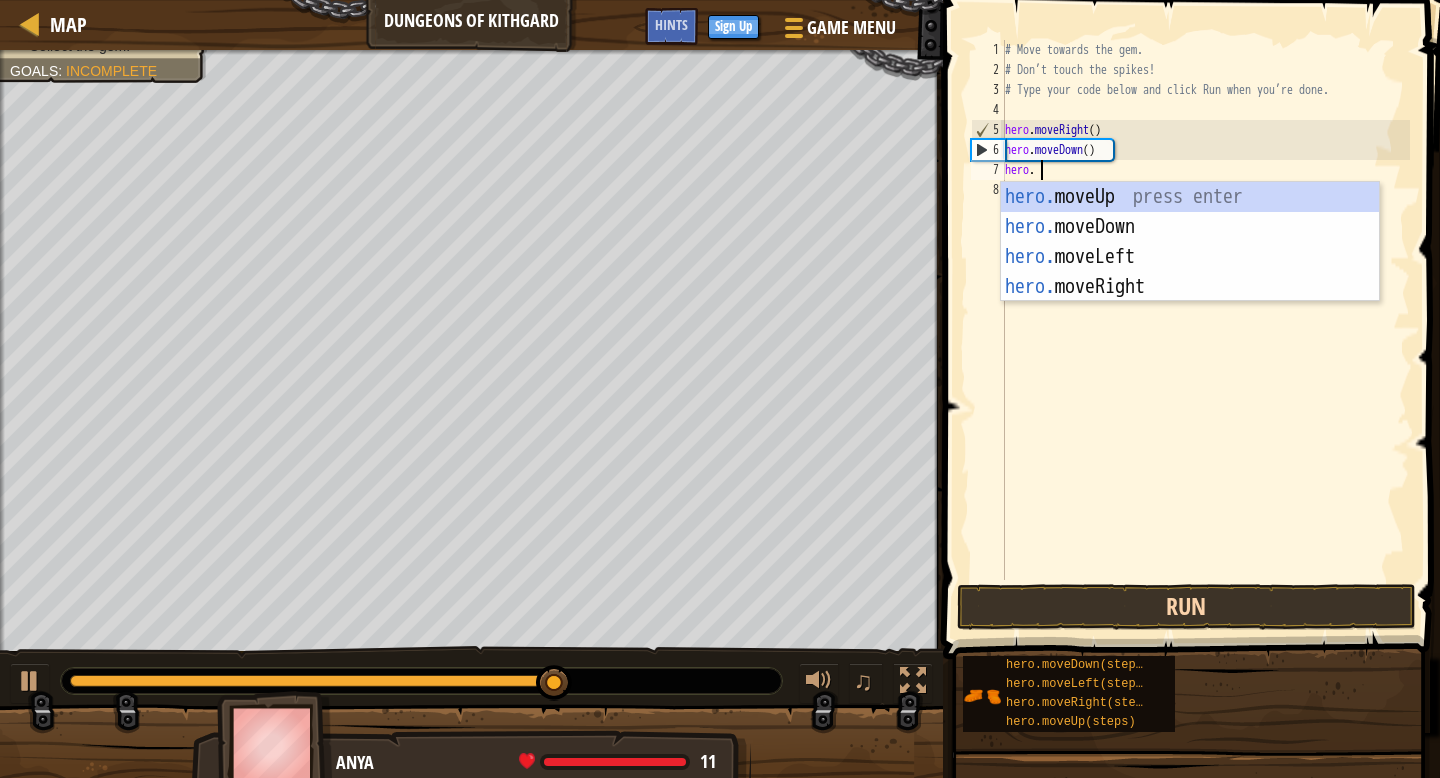 scroll, scrollTop: 9, scrollLeft: 2, axis: both 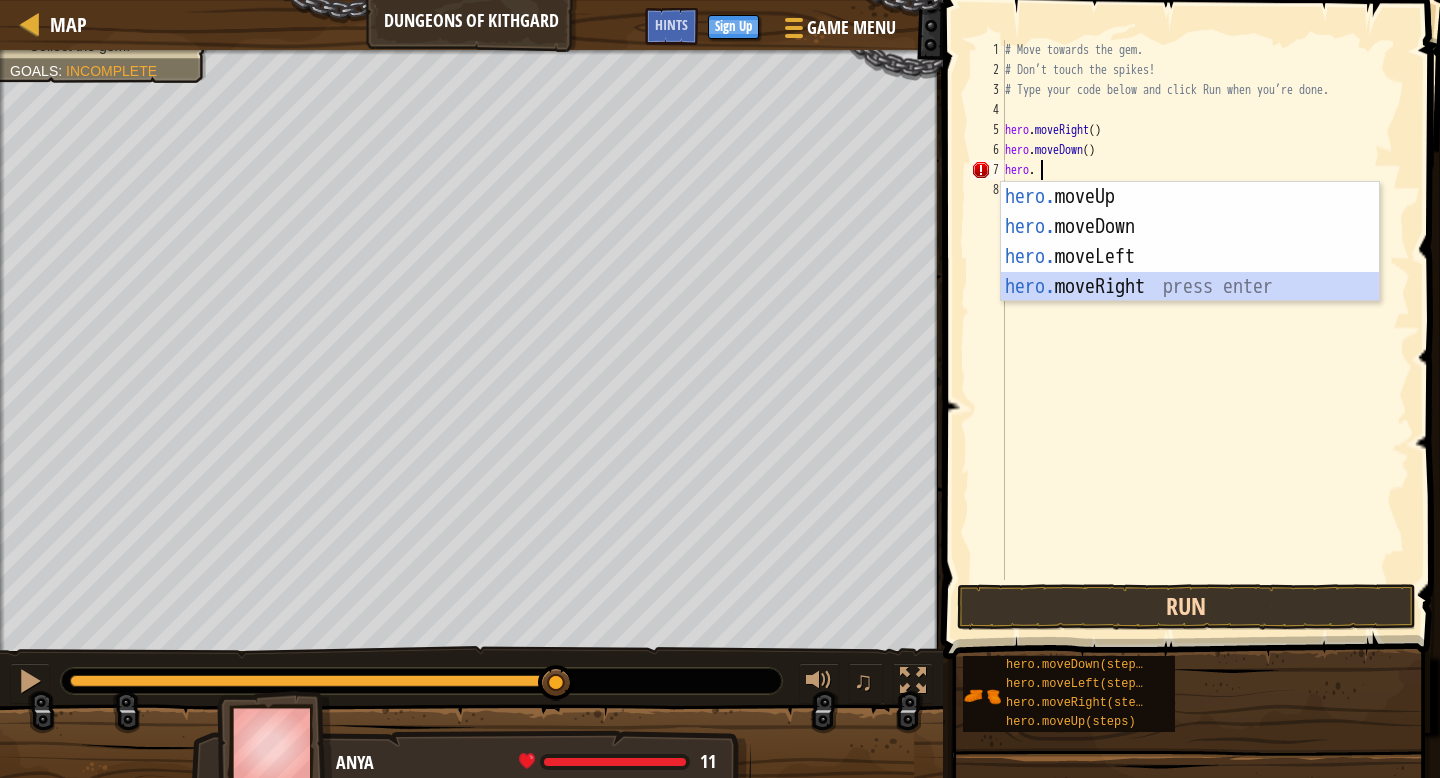 type 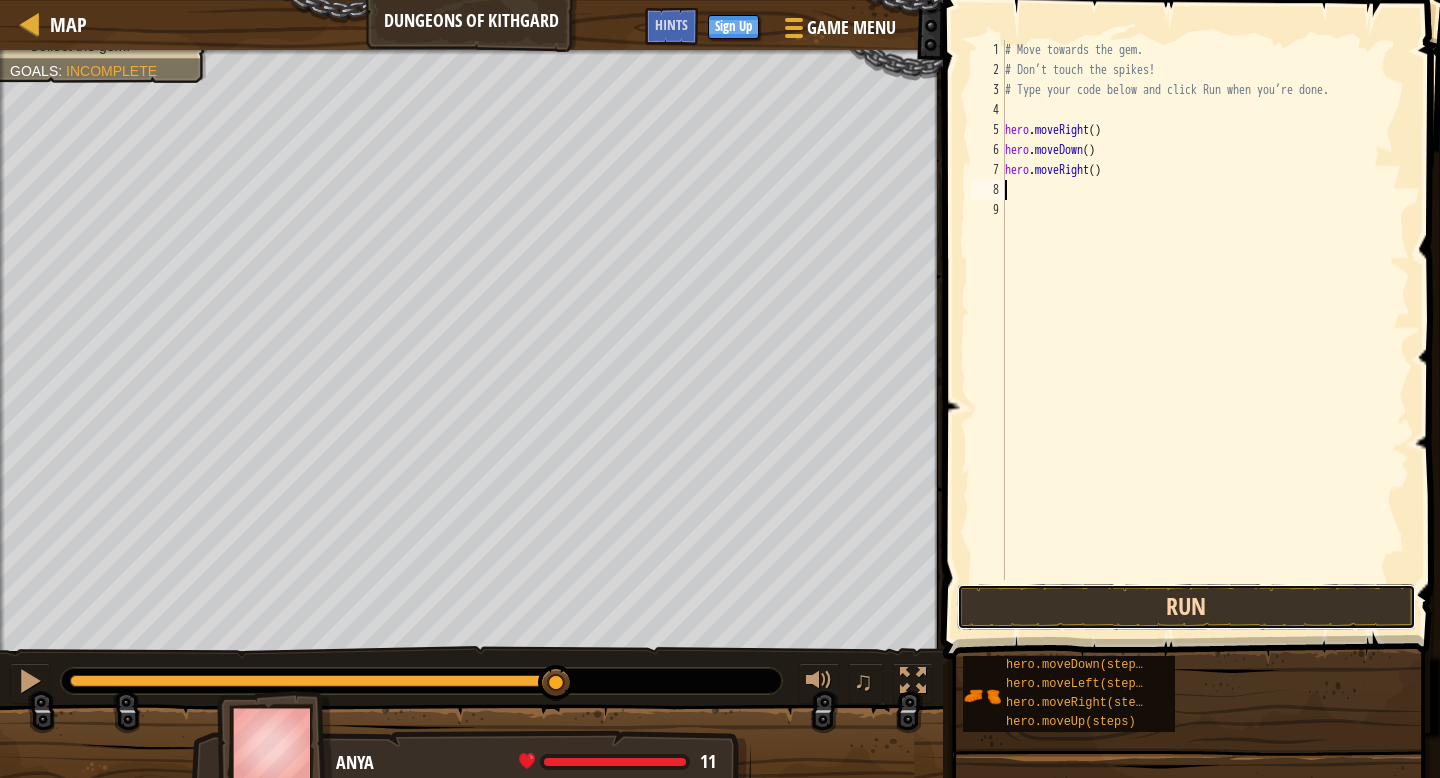 click on "Run" at bounding box center (1186, 607) 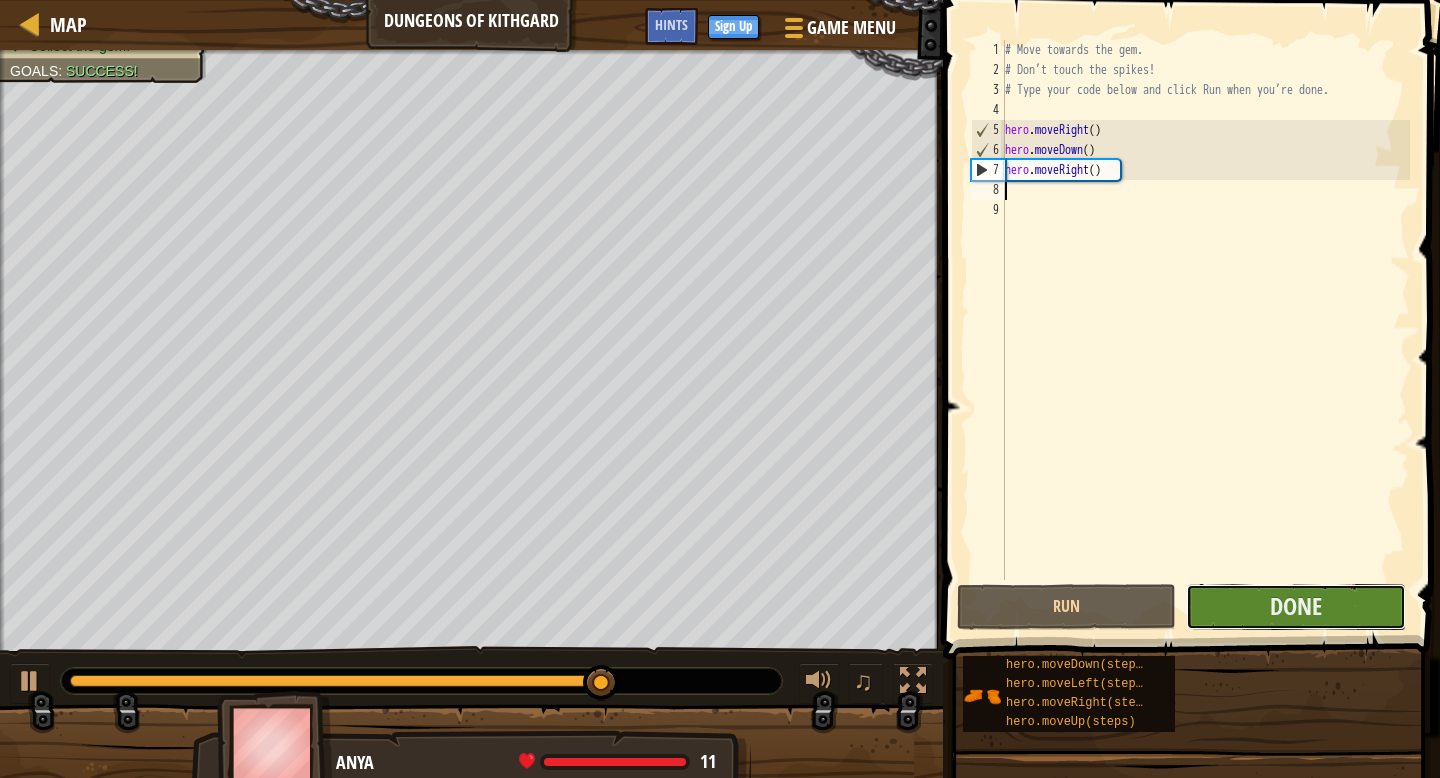 click on "Done" at bounding box center [1295, 607] 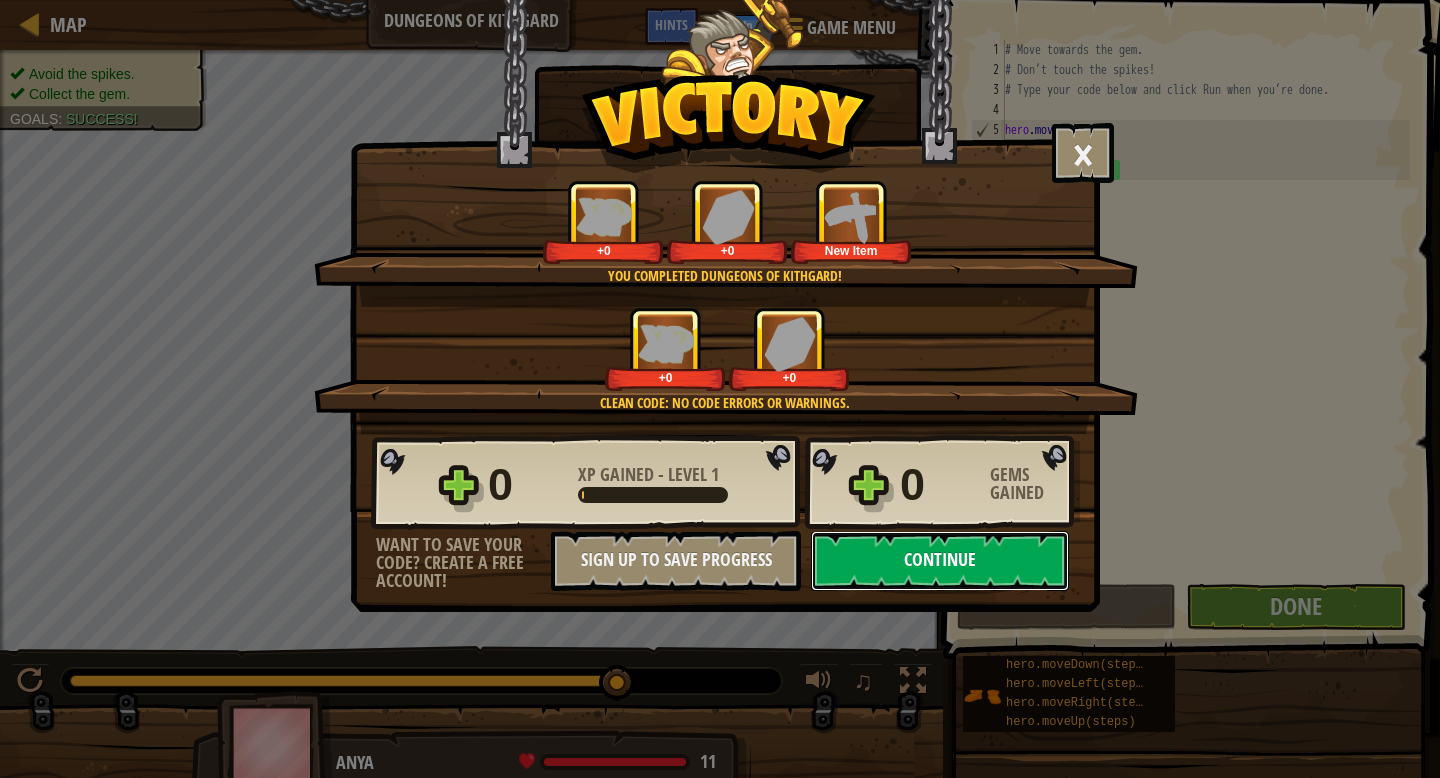 click on "Continue" at bounding box center (940, 561) 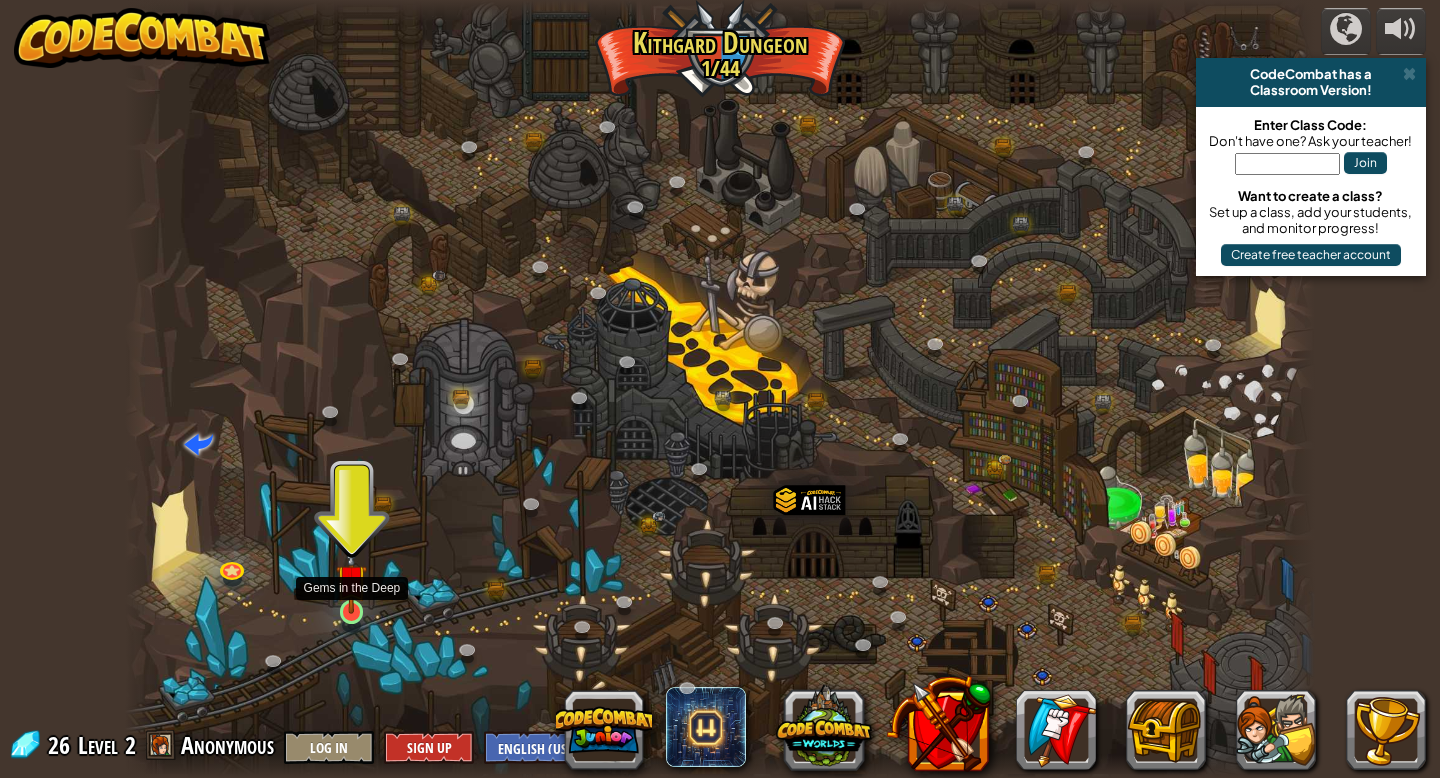 click at bounding box center (351, 579) 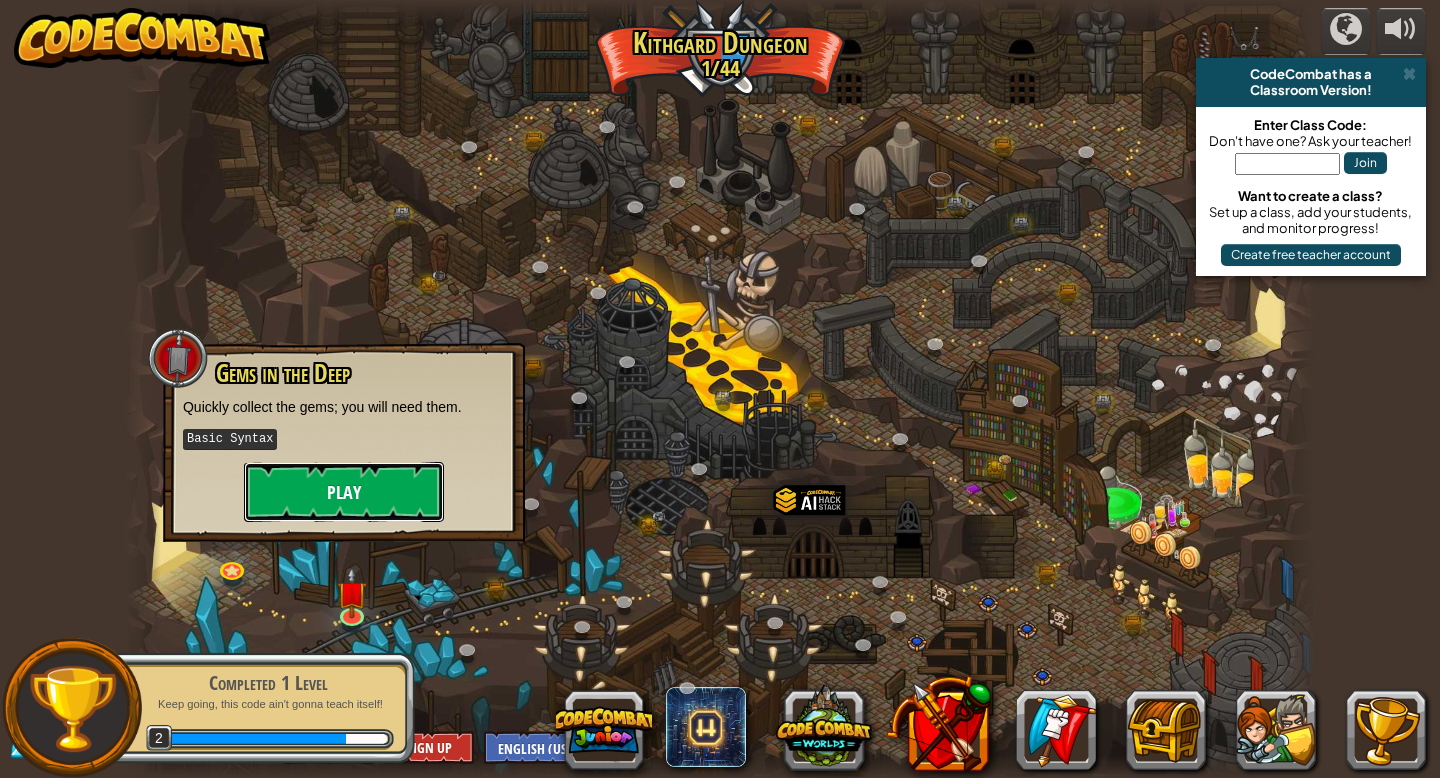 click on "Play" at bounding box center (344, 492) 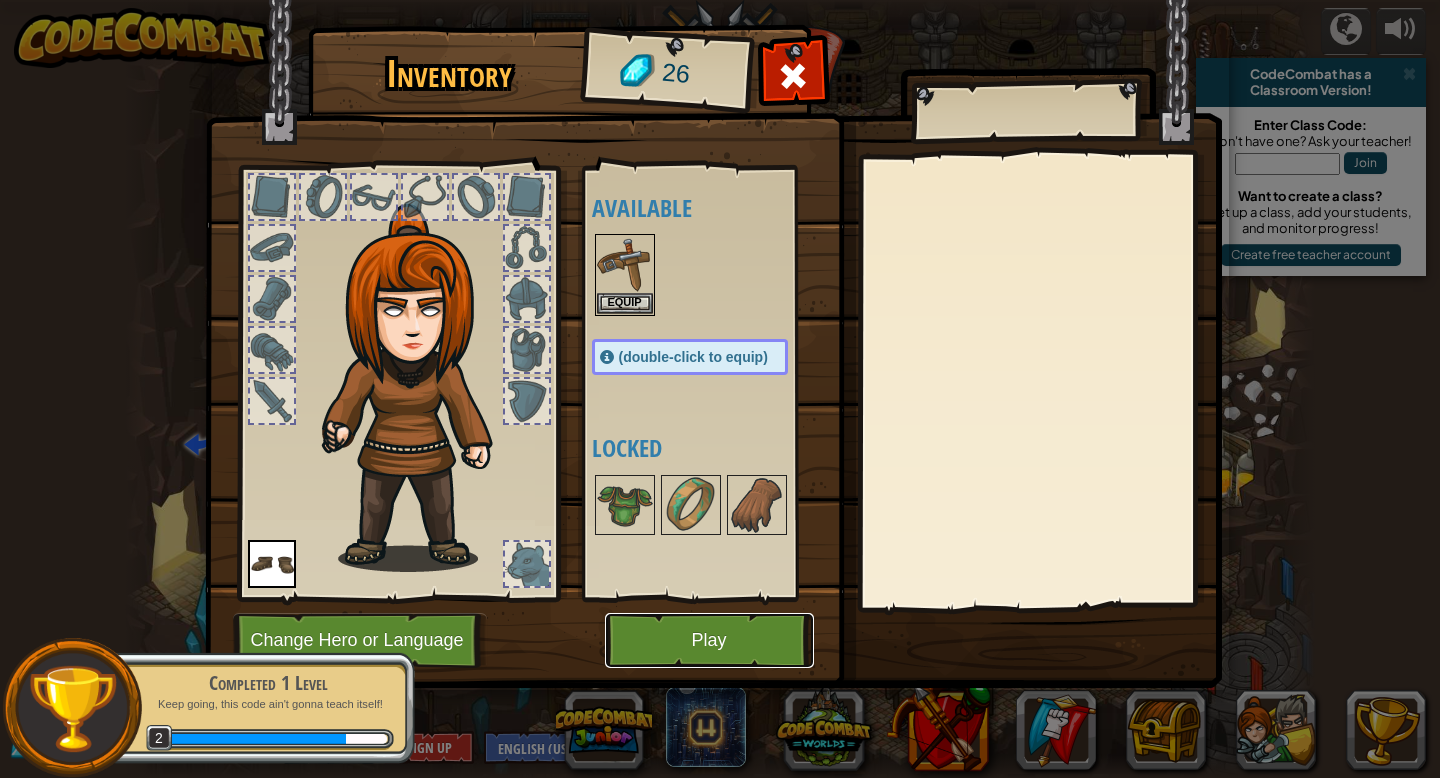 click on "Play" at bounding box center (709, 640) 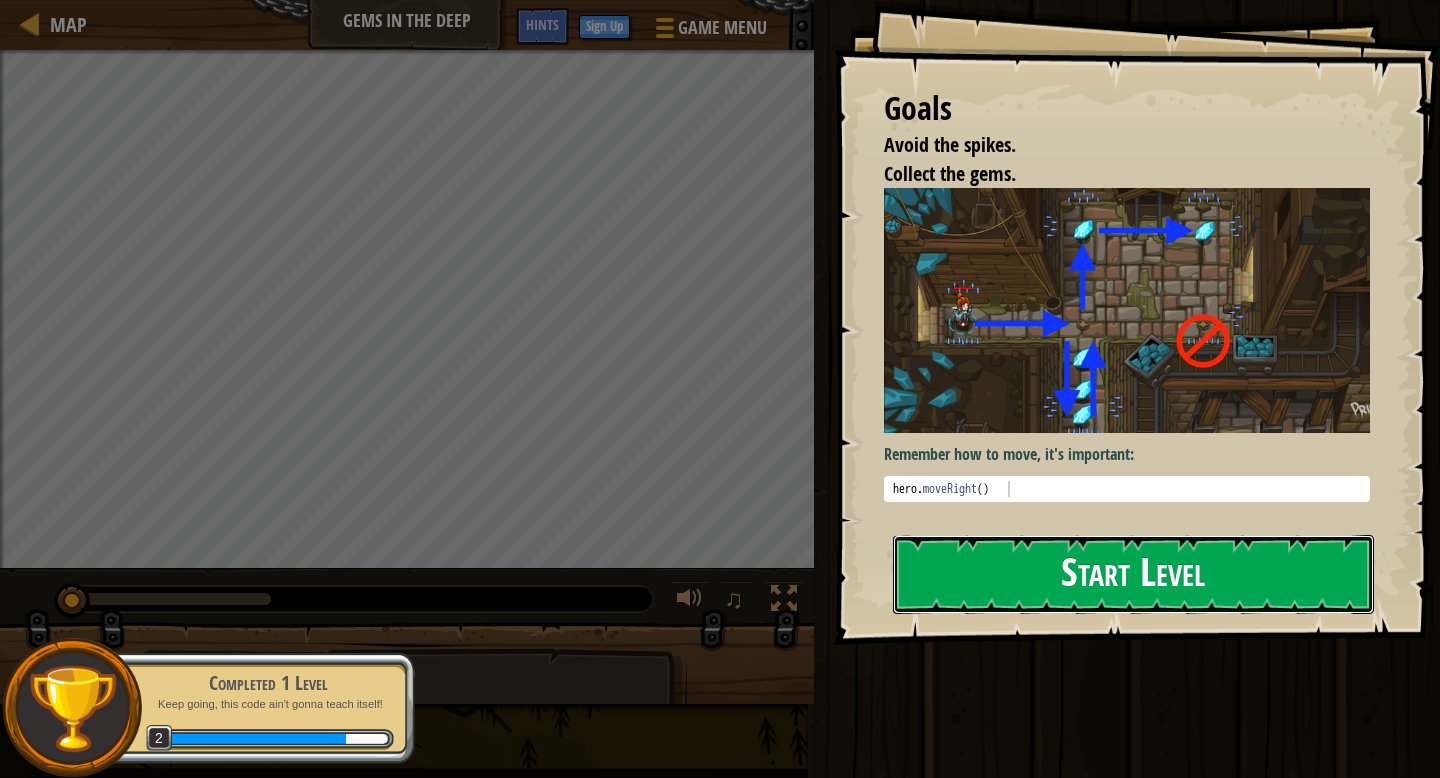 click on "Start Level" at bounding box center (1133, 574) 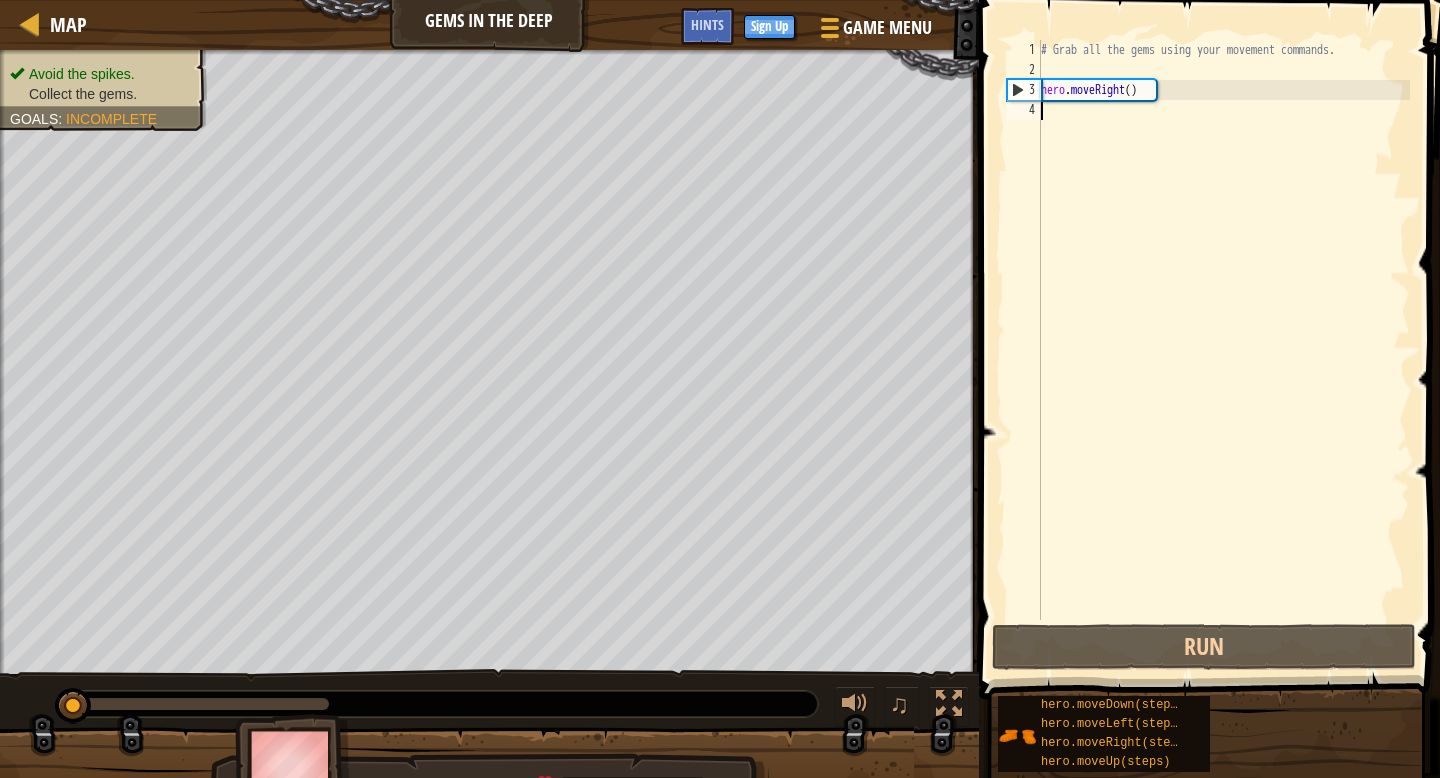 click on "# Grab all the gems using your movement commands. hero . moveRight ( )" at bounding box center (1223, 350) 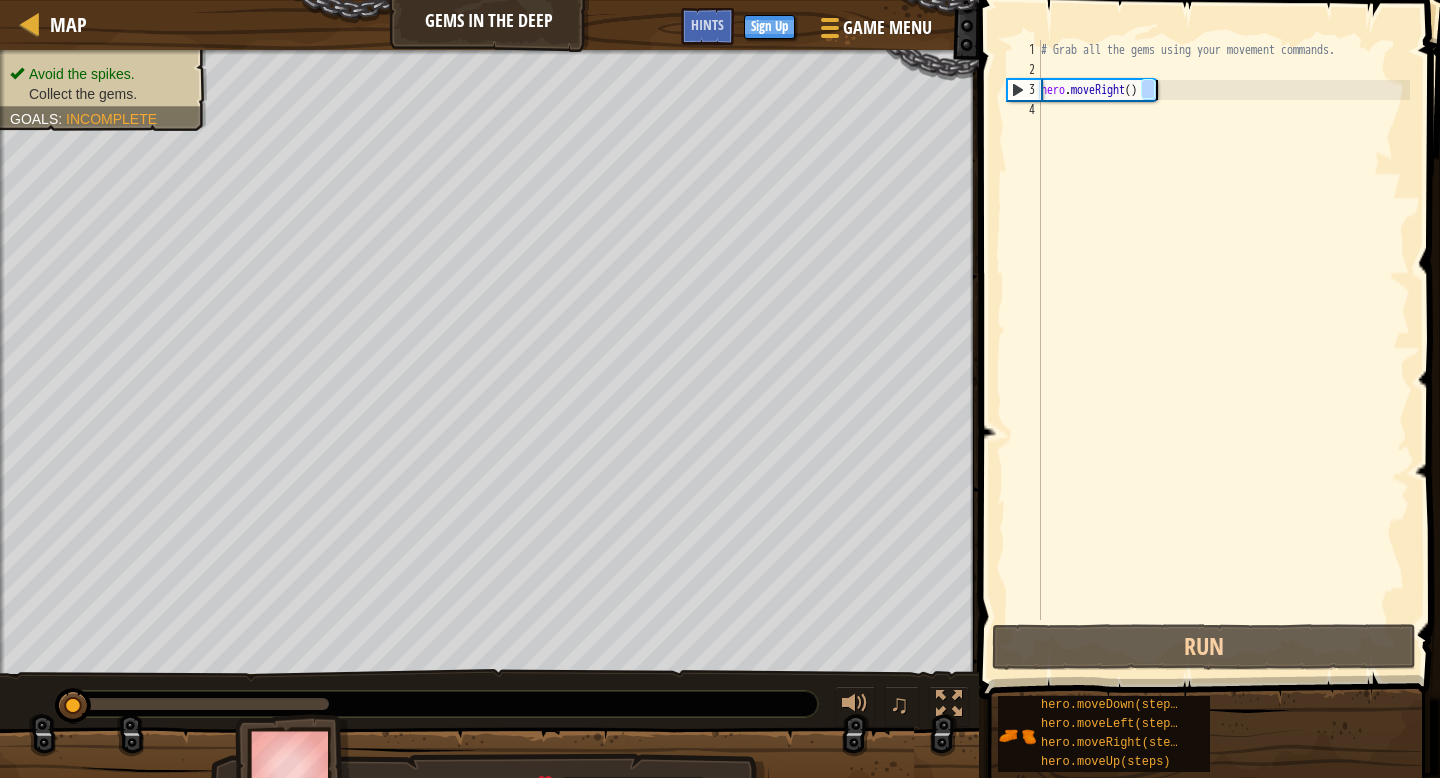 click on "# Grab all the gems using your movement commands. hero . moveRight ( )" at bounding box center [1223, 350] 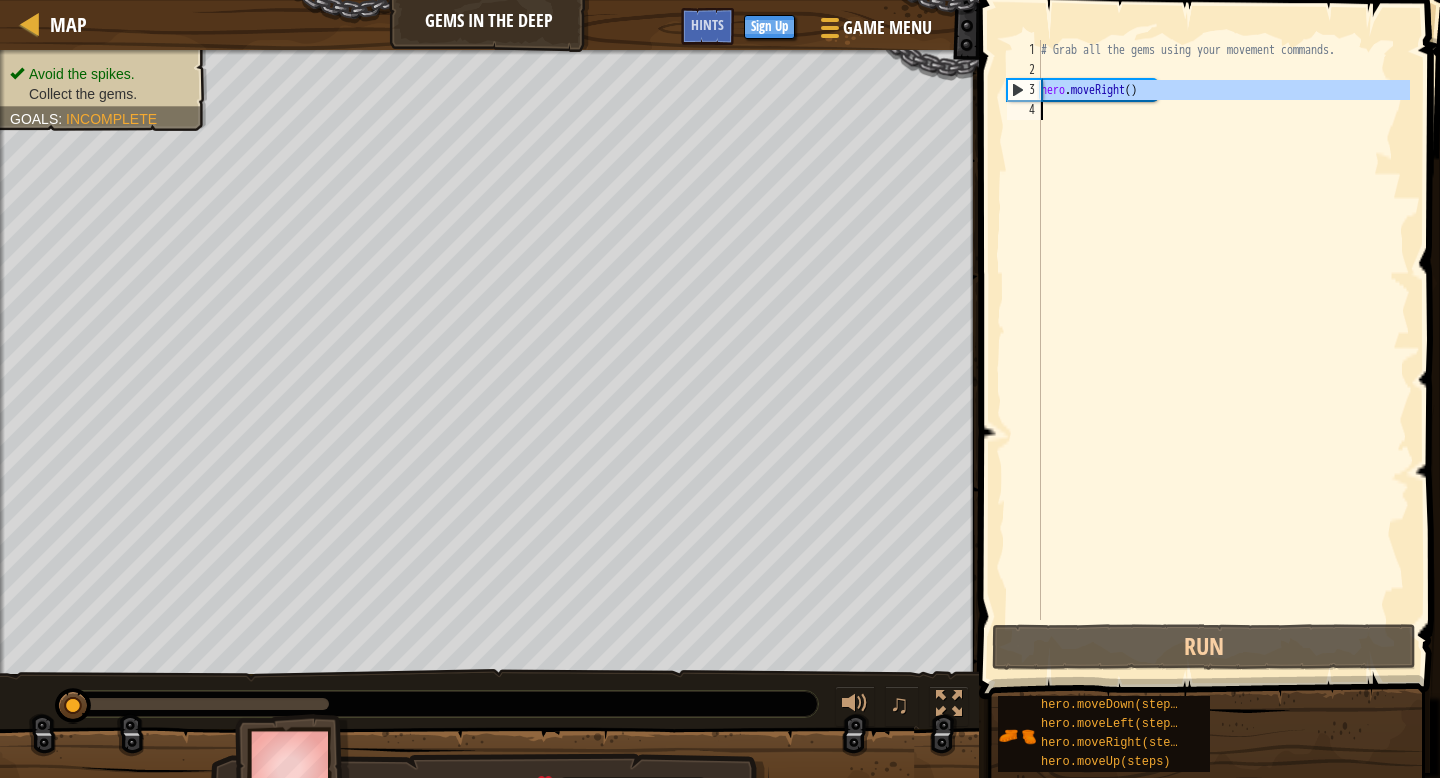 click on "# Grab all the gems using your movement commands. hero . moveRight ( )" at bounding box center (1223, 350) 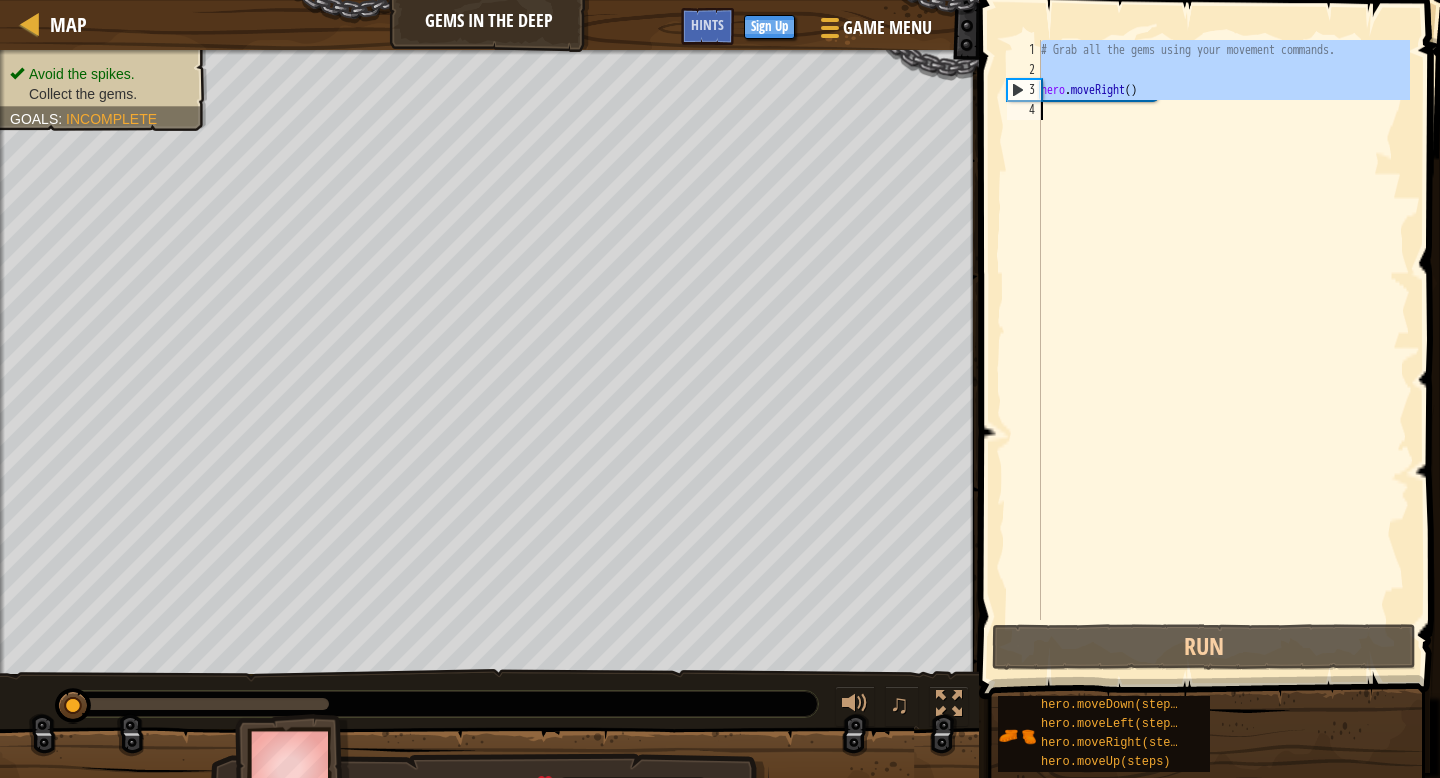 click on "# Grab all the gems using your movement commands. hero . moveRight ( )" at bounding box center [1223, 350] 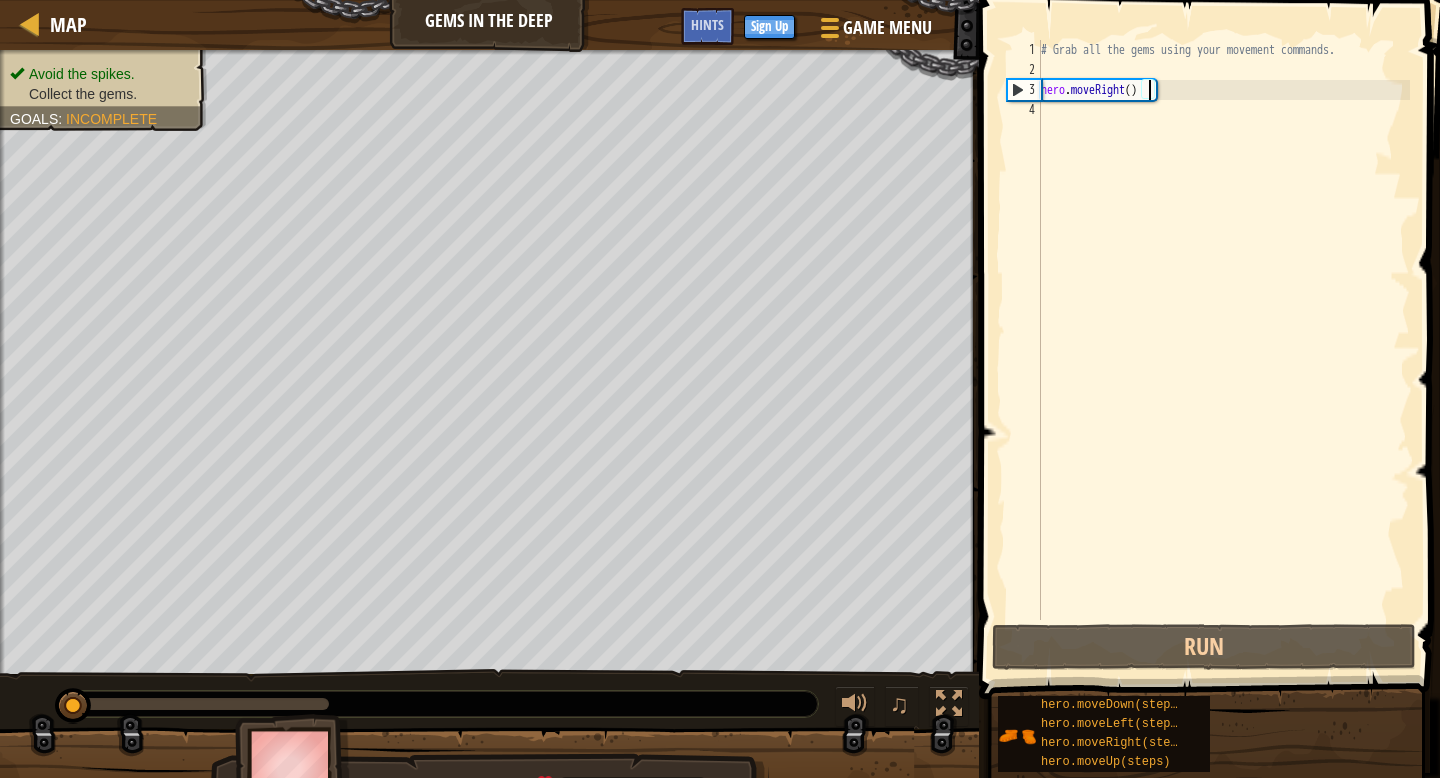 click on "# Grab all the gems using your movement commands. hero . moveRight ( )" at bounding box center [1223, 350] 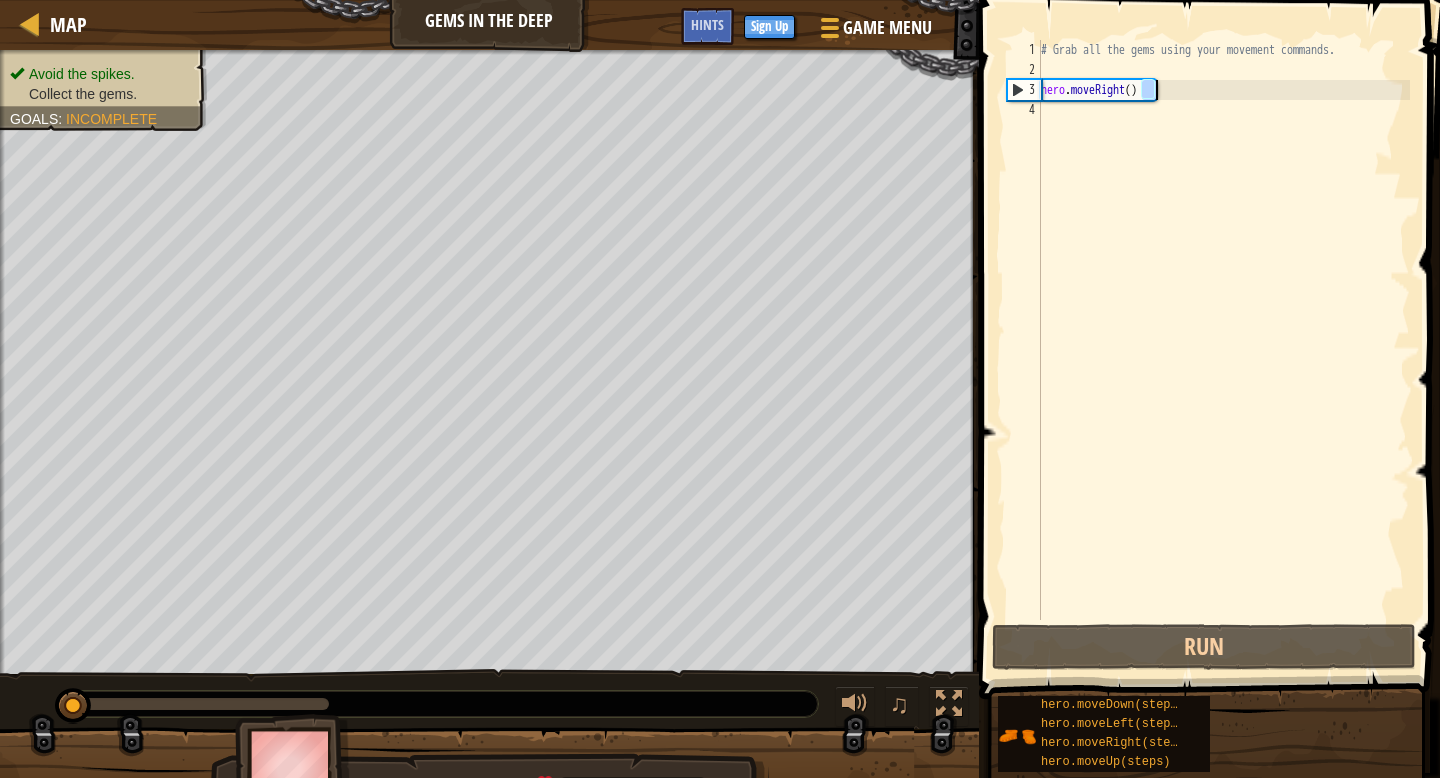 click on "# Grab all the gems using your movement commands. hero . moveRight ( )" at bounding box center (1223, 350) 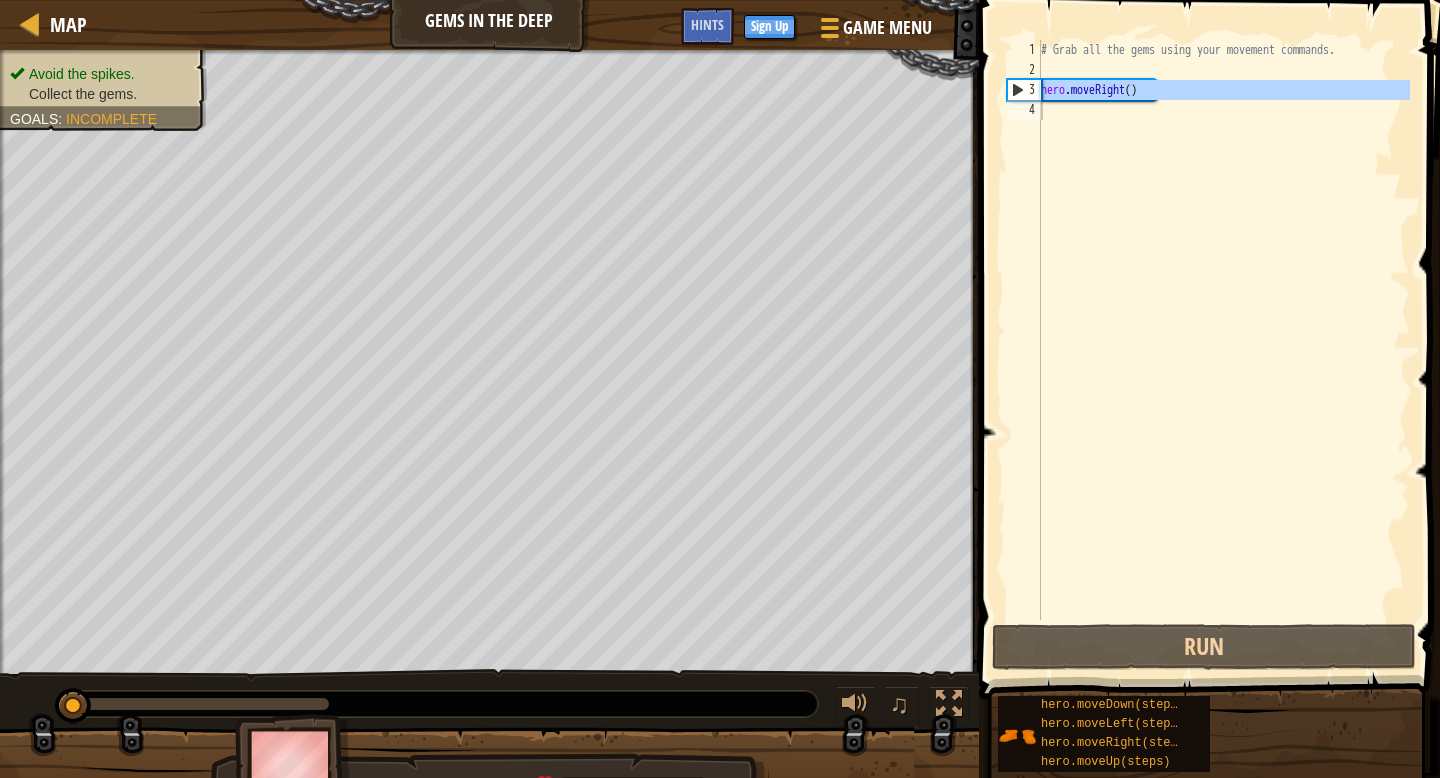 click on "# Grab all the gems using your movement commands. hero . moveRight ( )" at bounding box center [1223, 350] 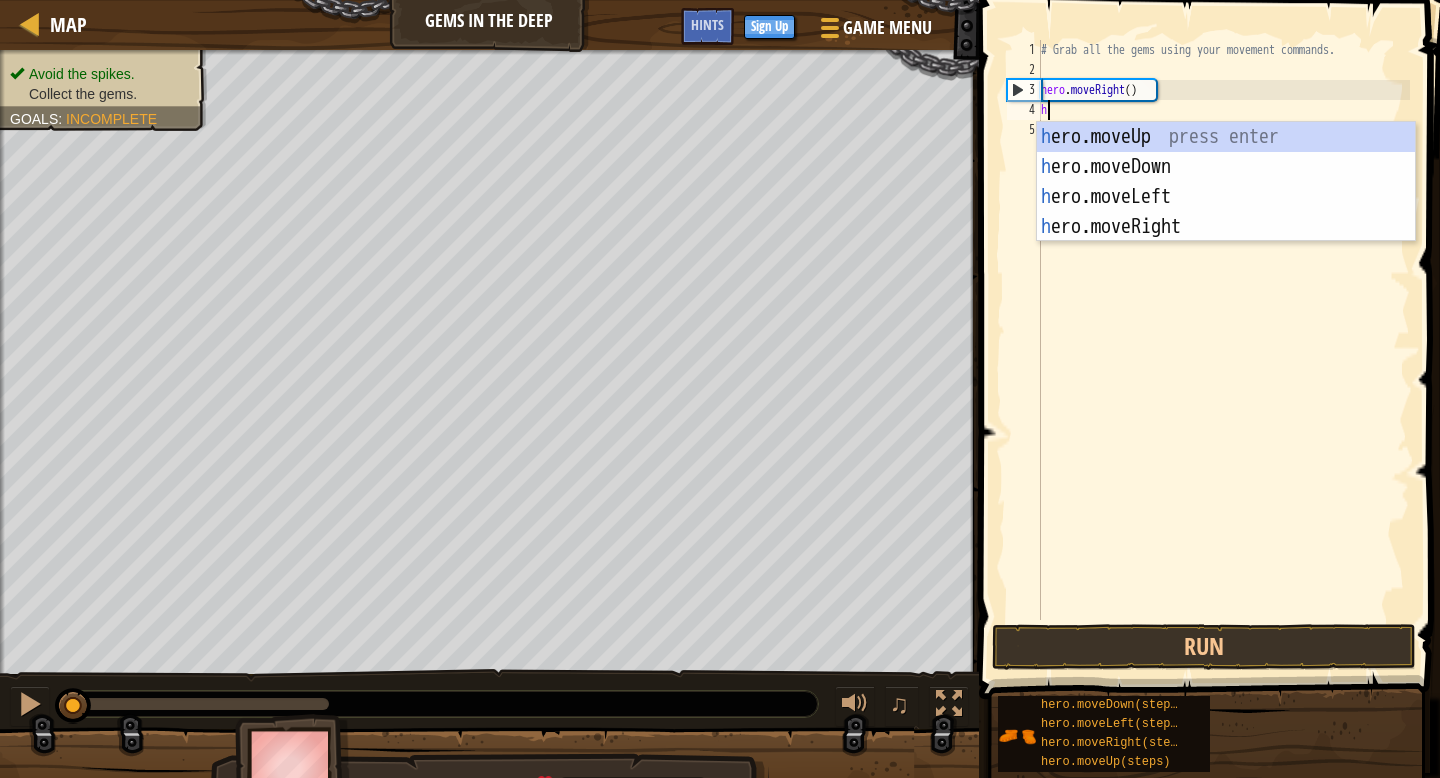 scroll, scrollTop: 9, scrollLeft: 0, axis: vertical 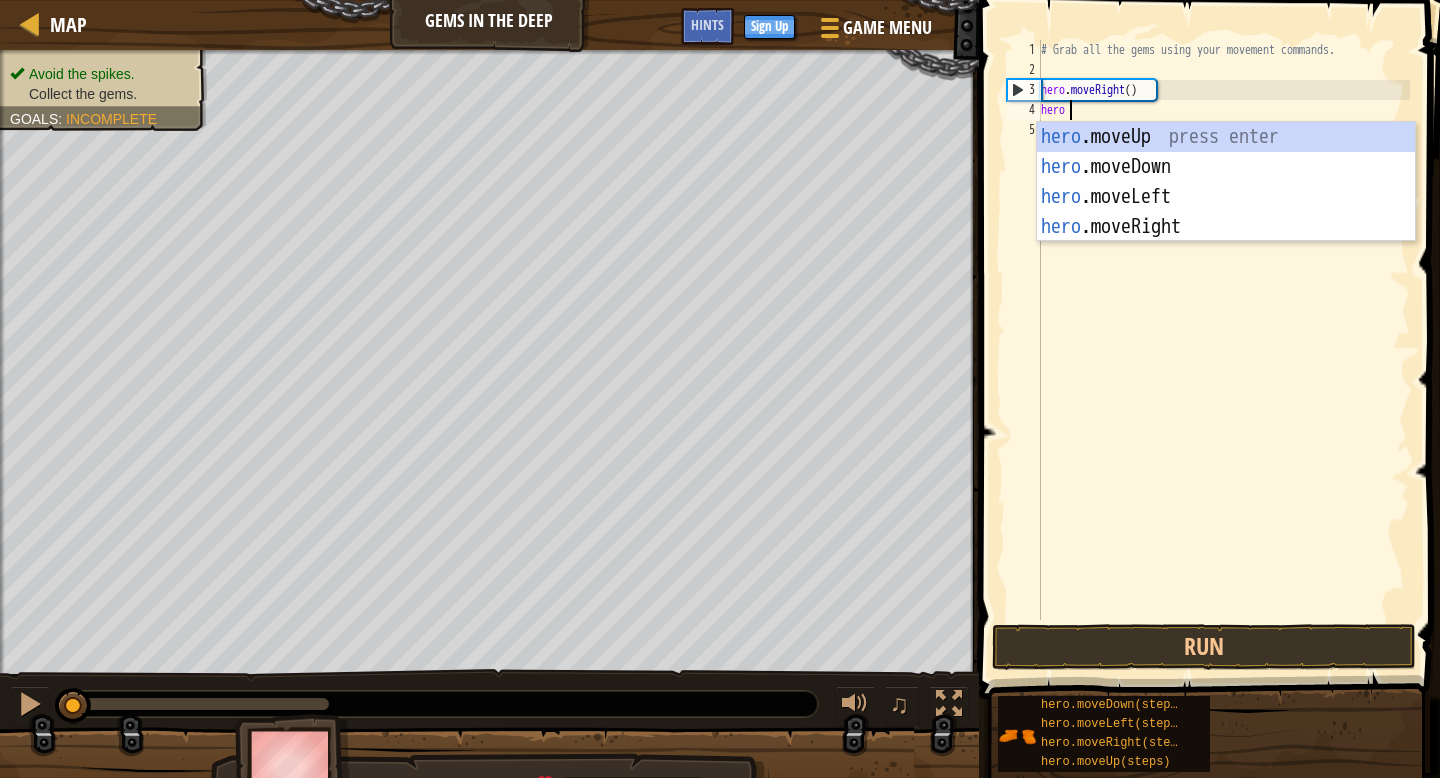 type on "hero." 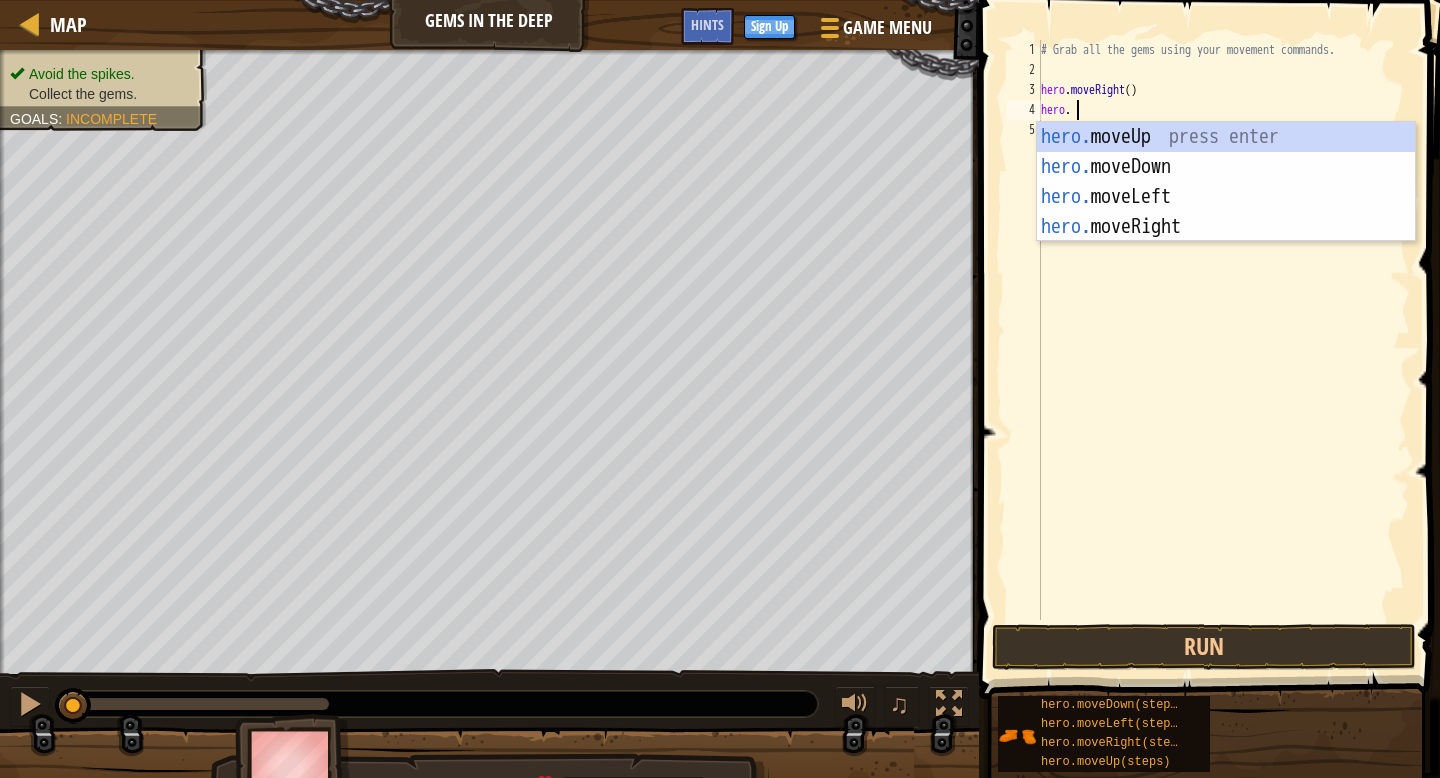 scroll, scrollTop: 9, scrollLeft: 2, axis: both 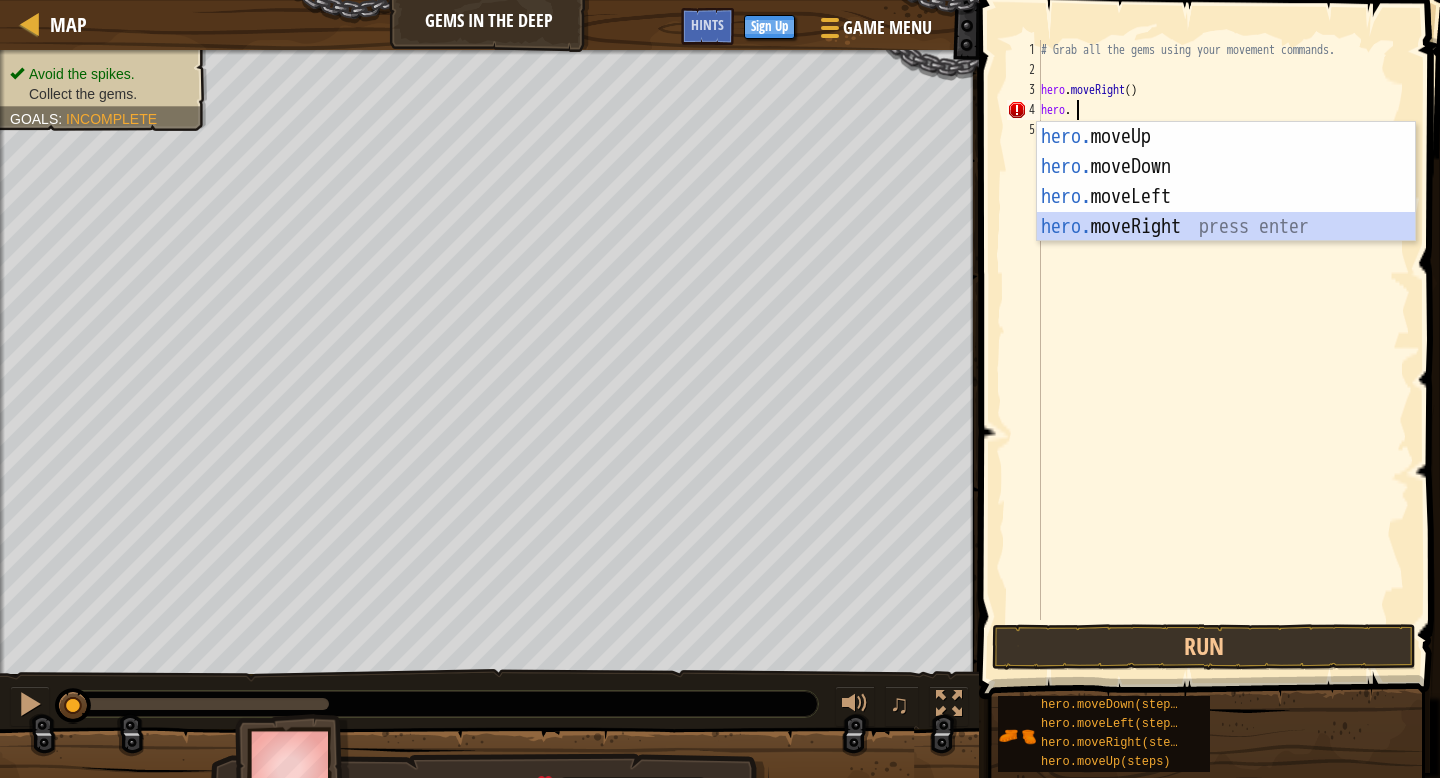 type 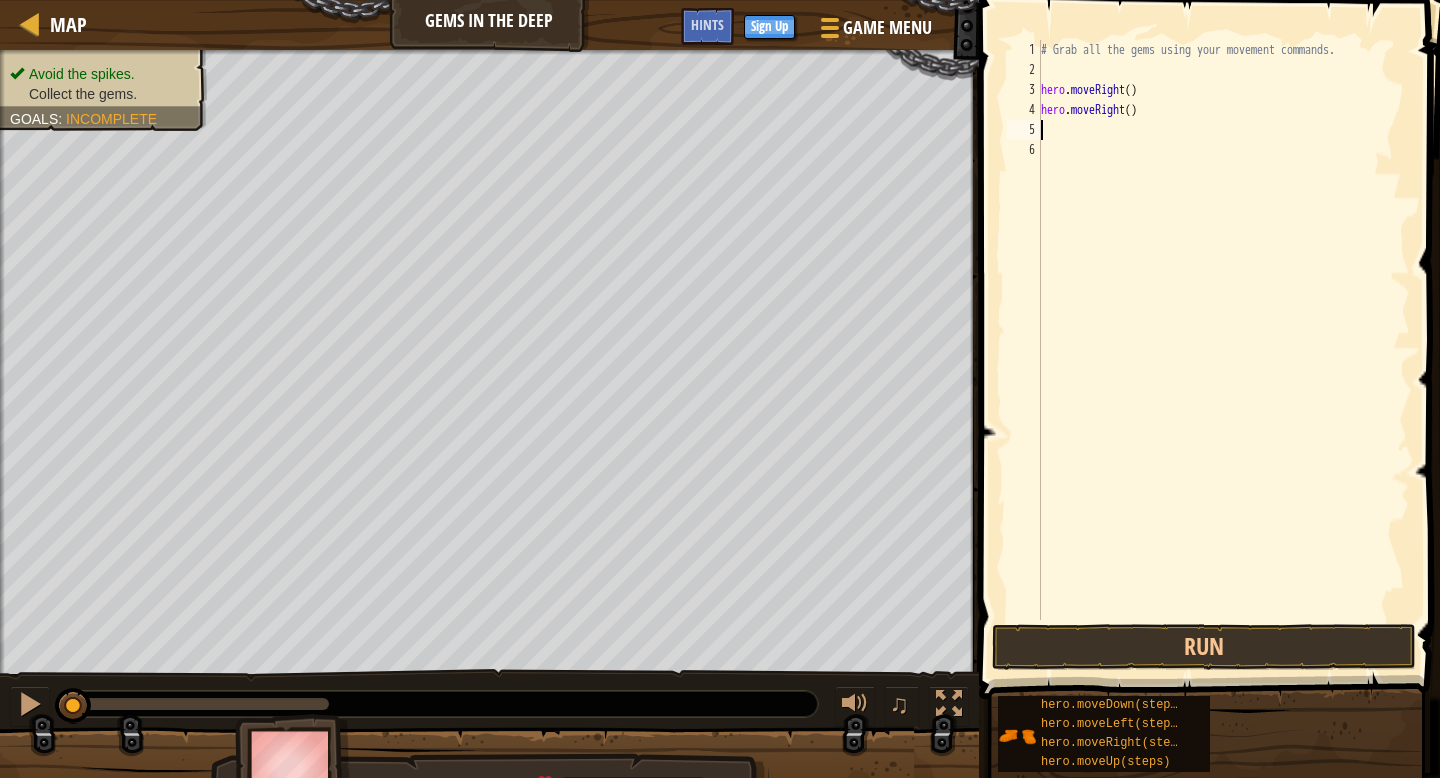 scroll, scrollTop: 9, scrollLeft: 0, axis: vertical 